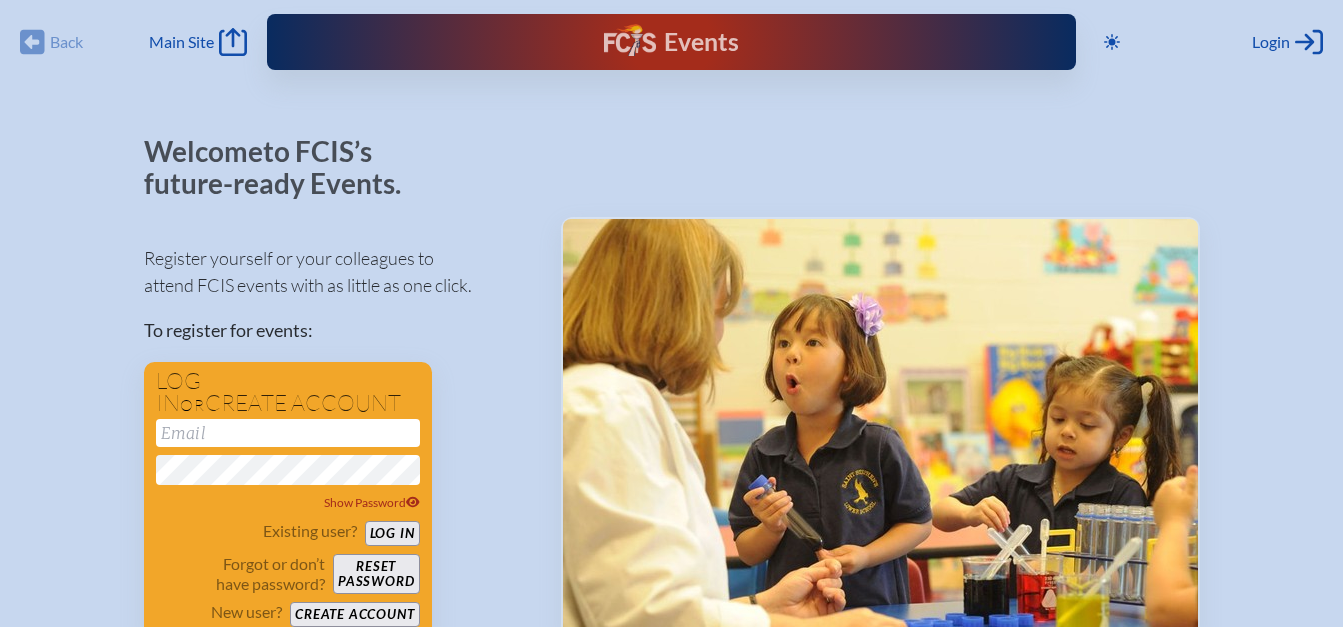 scroll, scrollTop: 0, scrollLeft: 0, axis: both 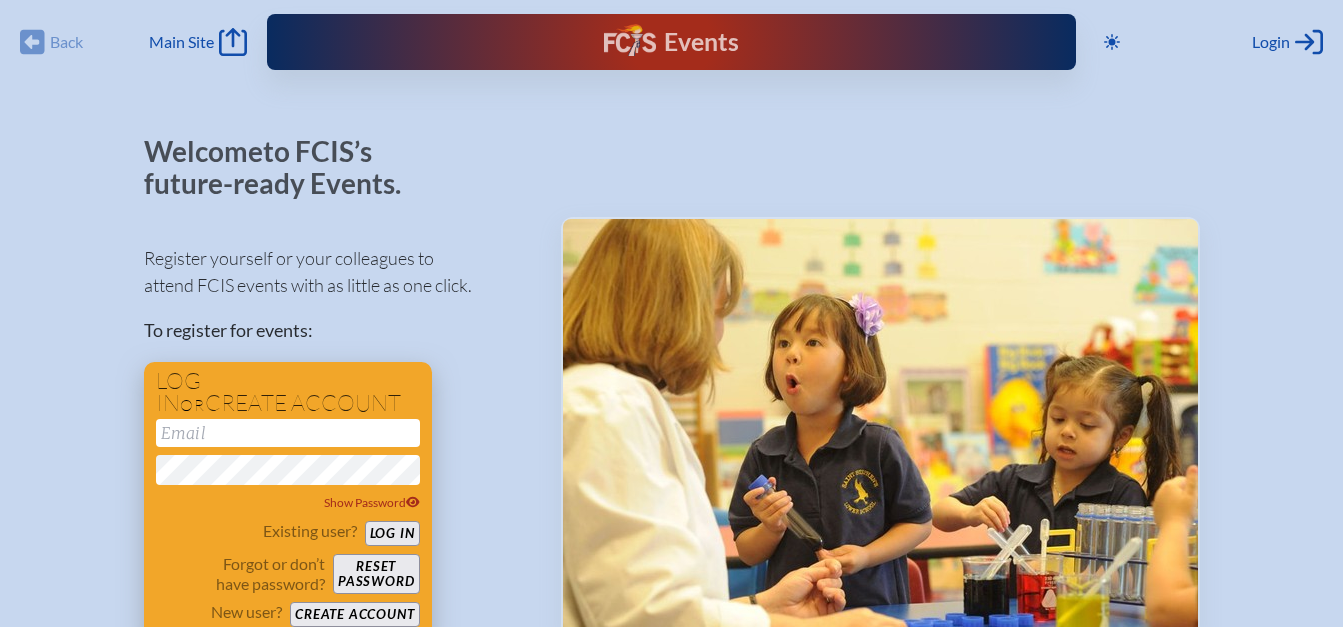 click at bounding box center [288, 433] 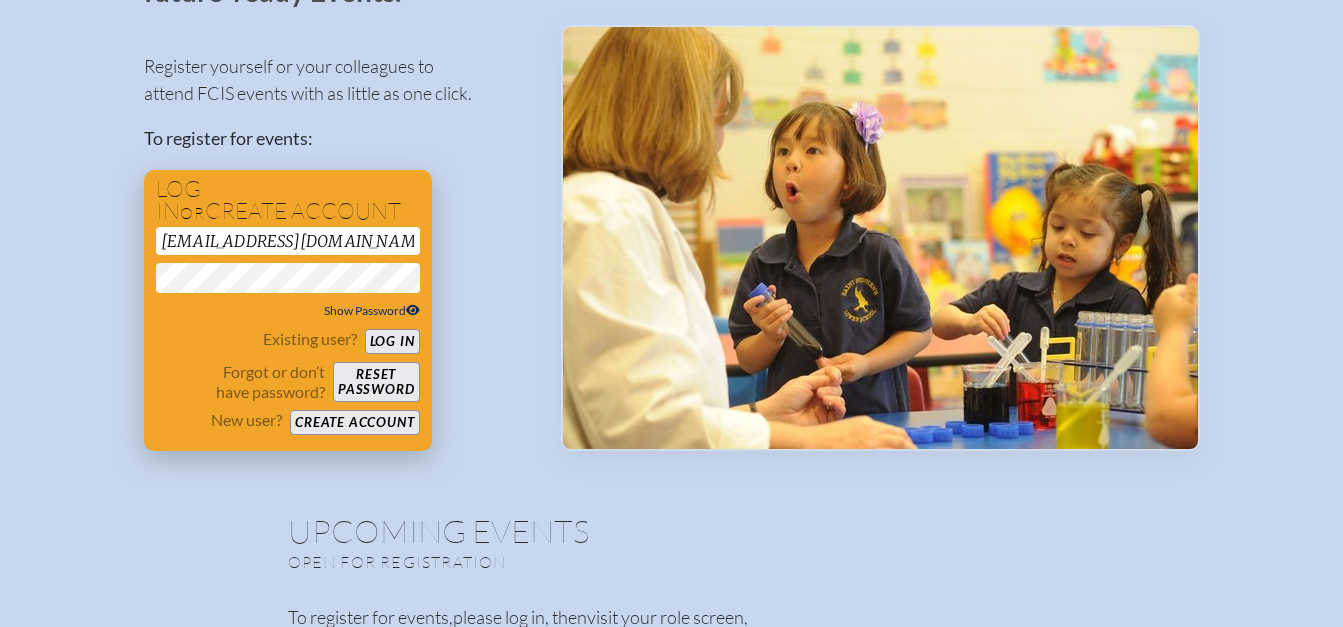 scroll, scrollTop: 200, scrollLeft: 0, axis: vertical 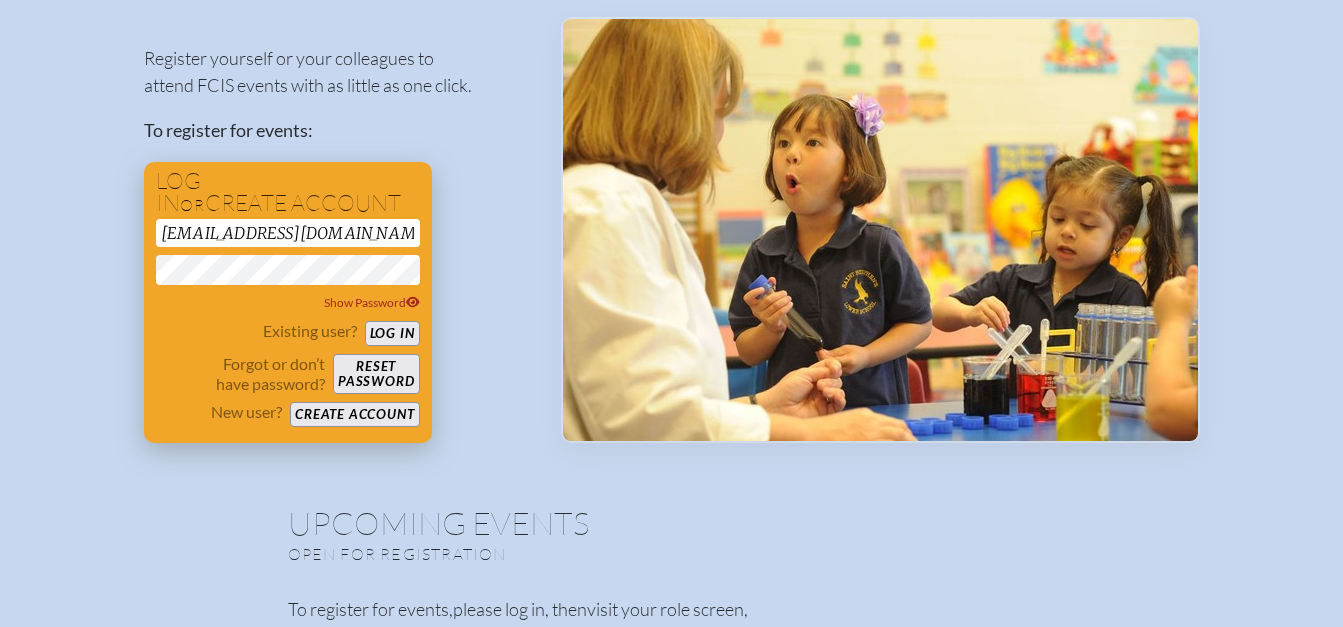 click on "Log in" at bounding box center (392, 333) 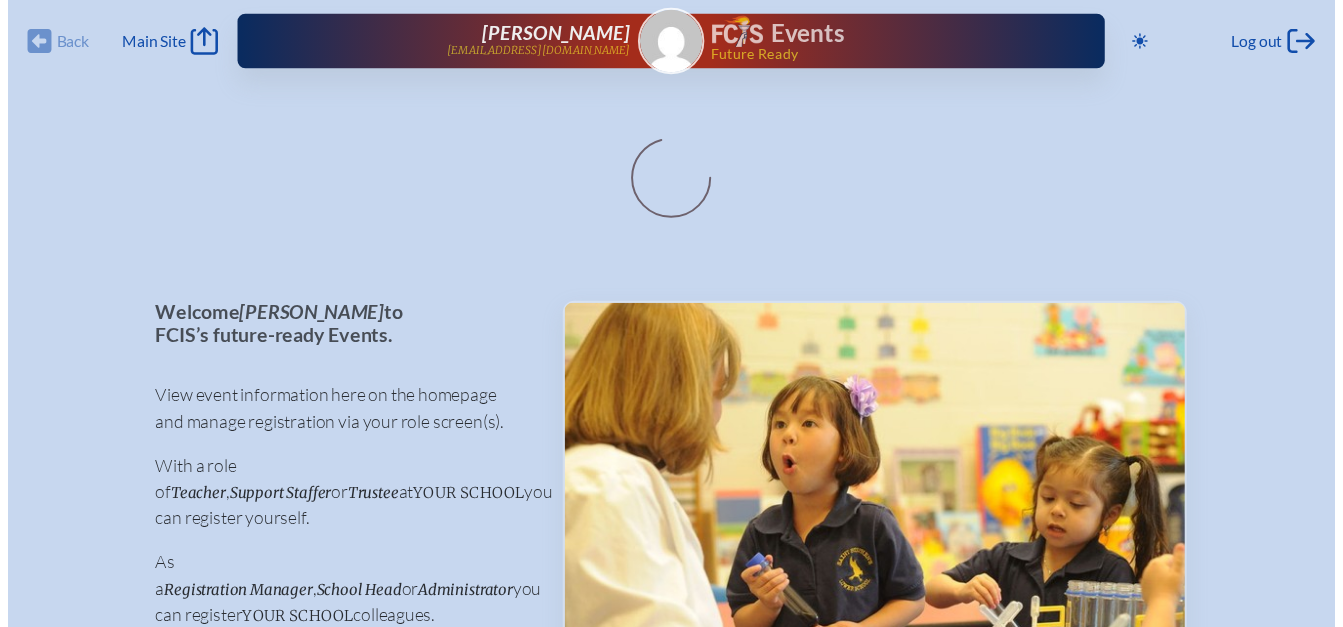 scroll, scrollTop: 0, scrollLeft: 0, axis: both 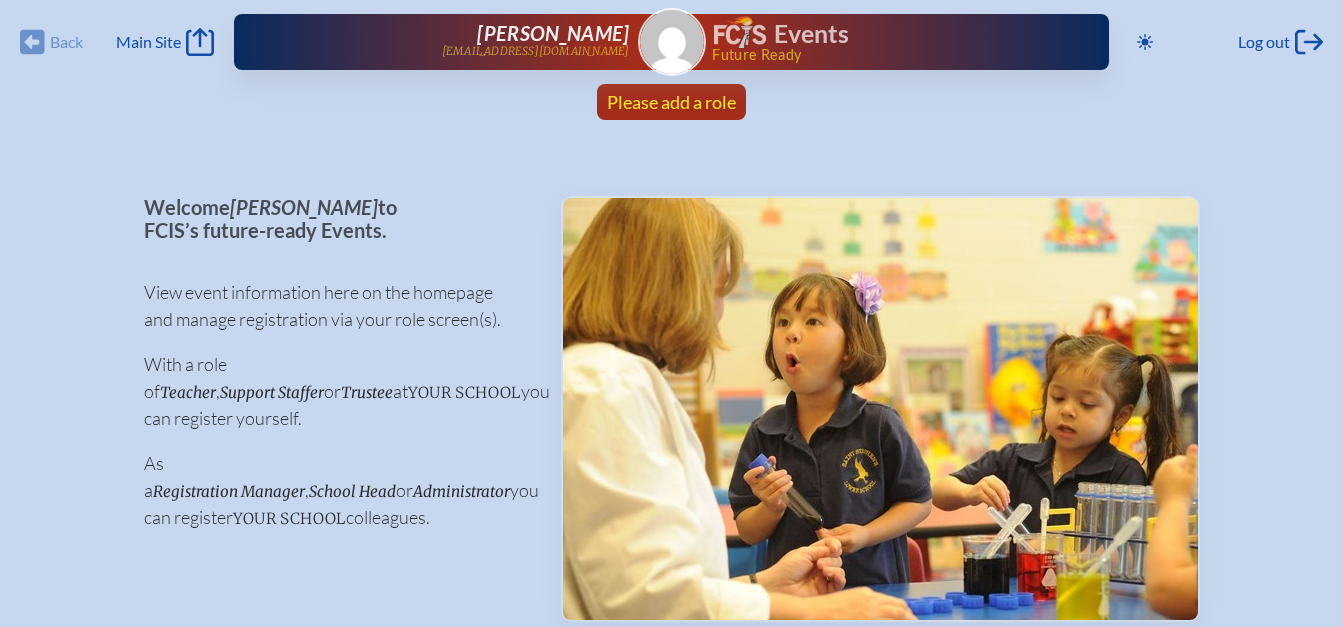 click on "Please add a role" at bounding box center (671, 102) 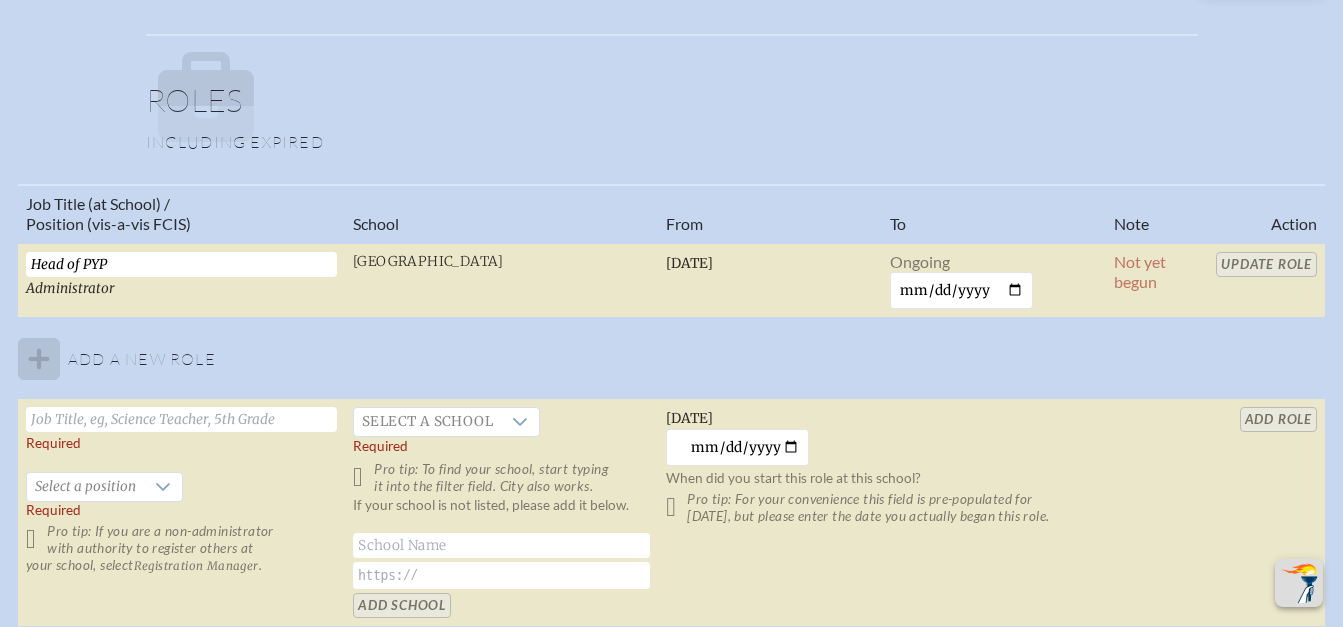 scroll, scrollTop: 1100, scrollLeft: 0, axis: vertical 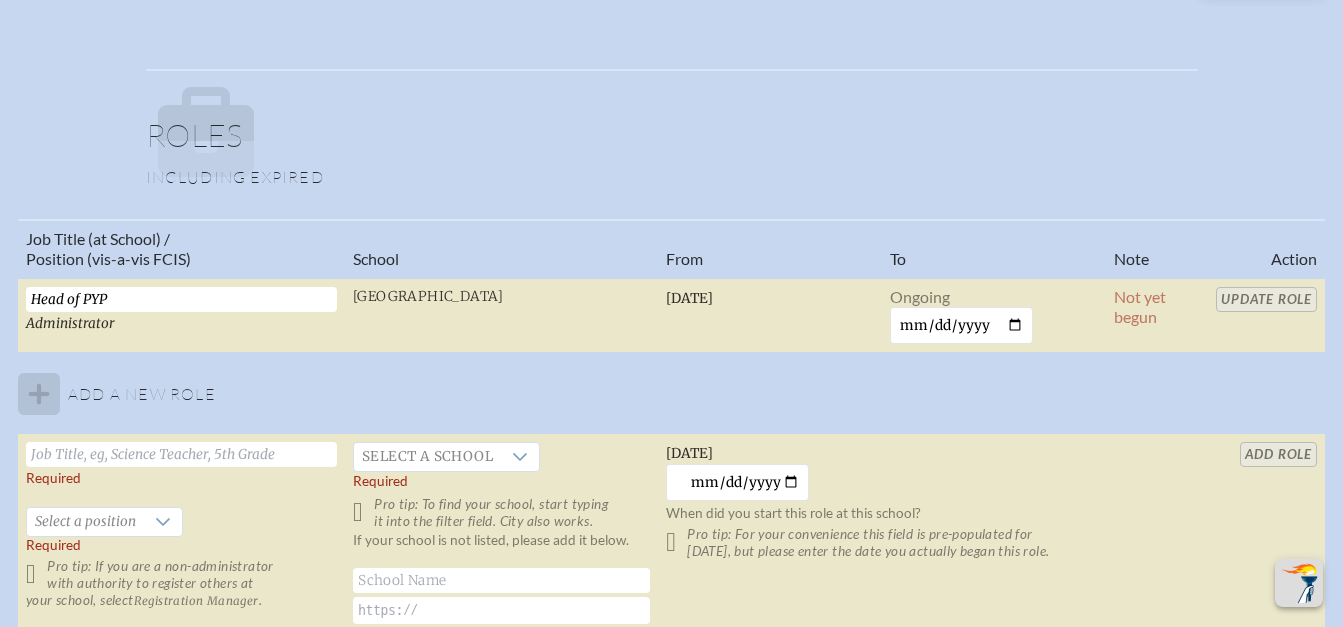 click on "Job Title (at School) /  Position (vis-a-vis FCIS)  School  From   To  Note Action Head of PYP Administrator Creation Village World School Monday, July 28th, 2025 Ongoing  Not yet begun Update Role  Add a new role   Required      Select a position  Required   Pro tip: If you are a non-administrator with authority to register others at your school, select  Registration Manager .  Select a school  Required   Pro tip: To find your school, start typing it into the filter field. City also works.   If your school is not listed, please add it below. Add School Sunday, July 6th, 2025 2025-07-06 When did you start this role at this school?  Pro tip: For your convenience this field is pre-populated for yesterday, but please enter the date you actually began this role.  add Role" at bounding box center [671, 441] 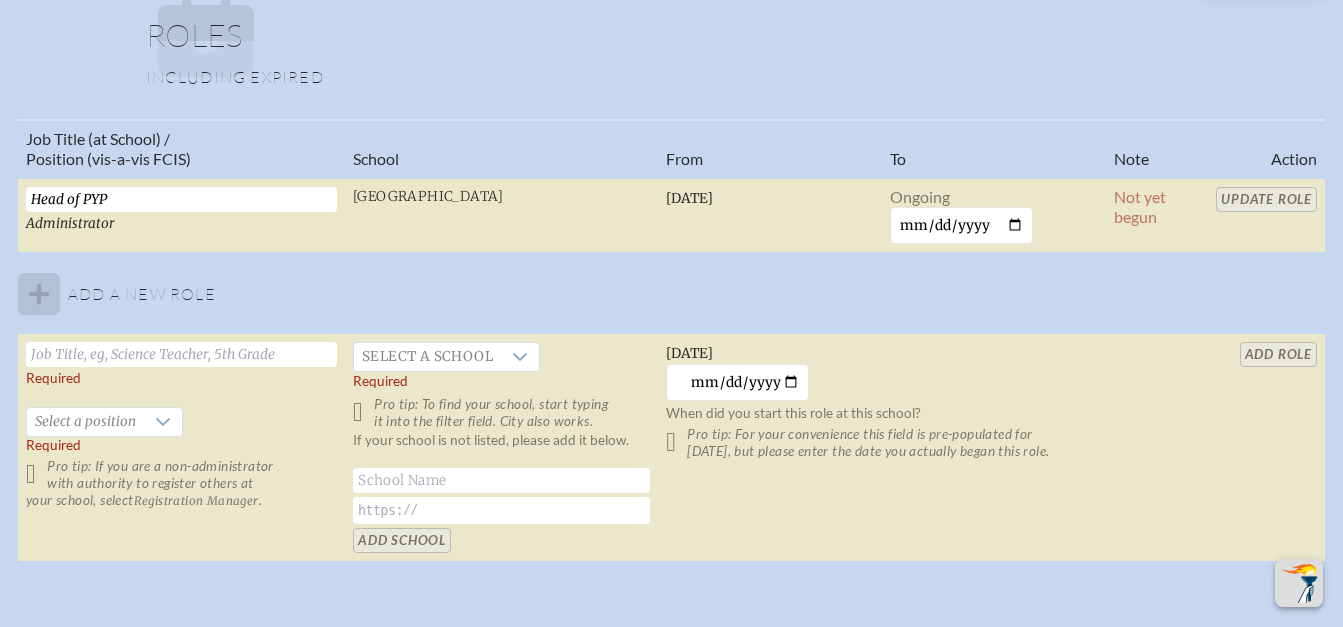 scroll, scrollTop: 1100, scrollLeft: 0, axis: vertical 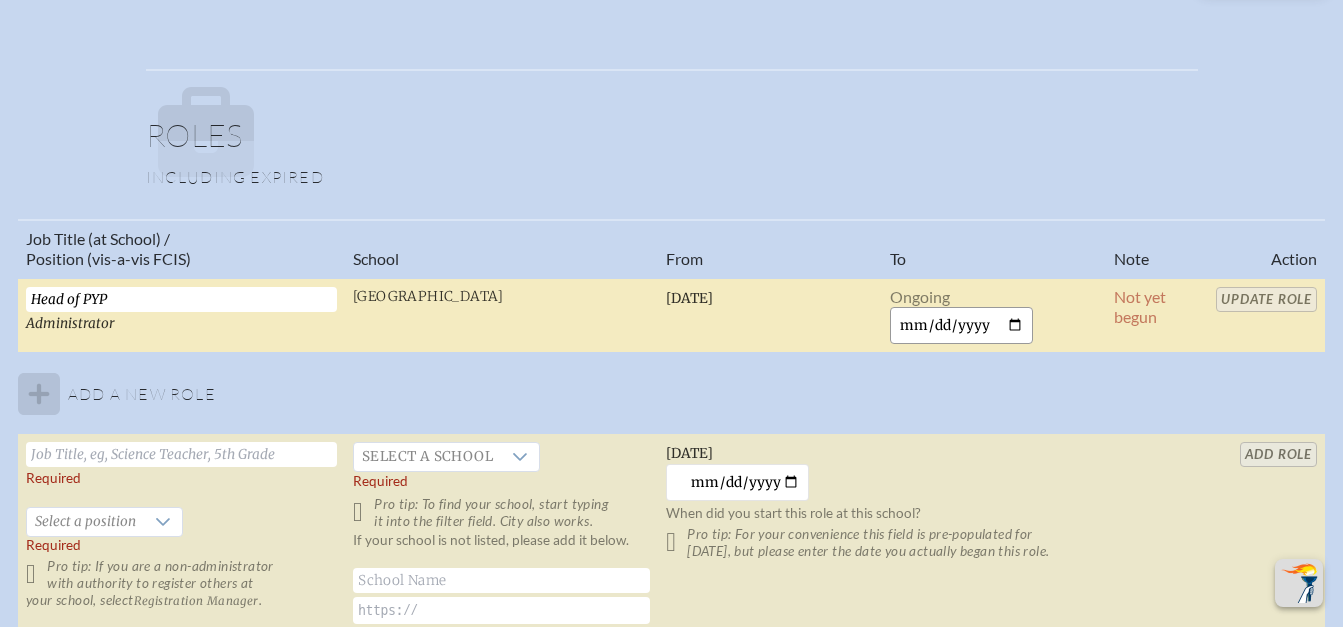 click at bounding box center (961, 325) 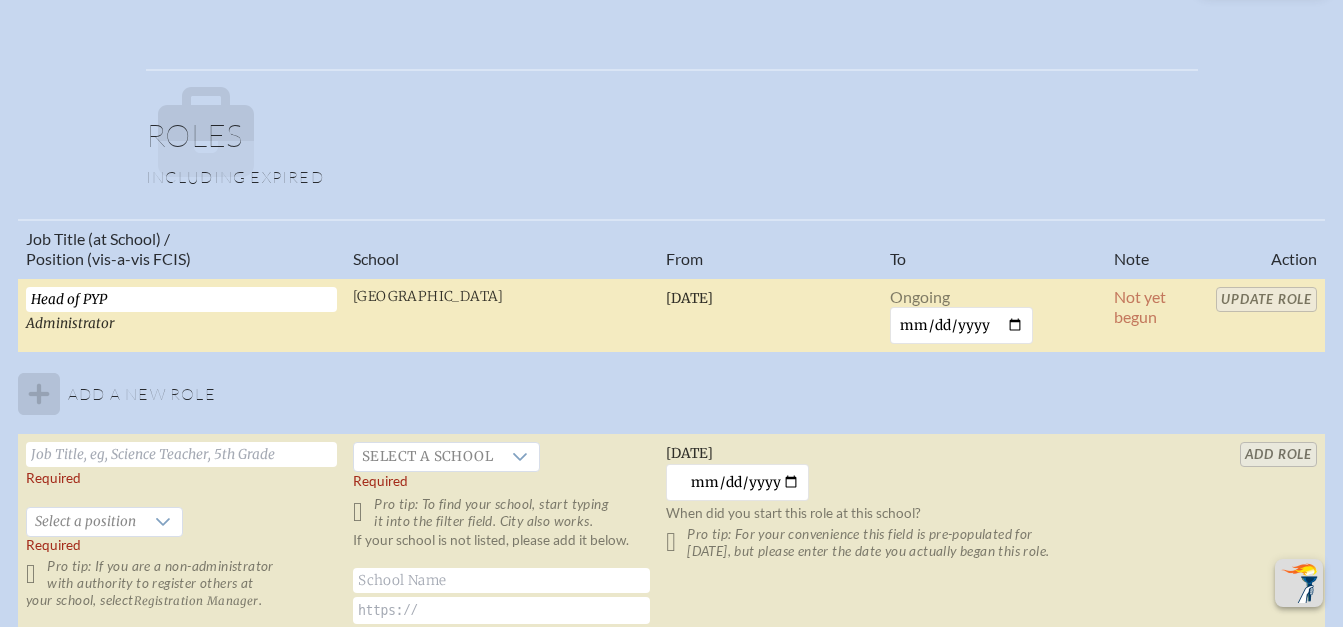click on "[DATE]" at bounding box center [770, 315] 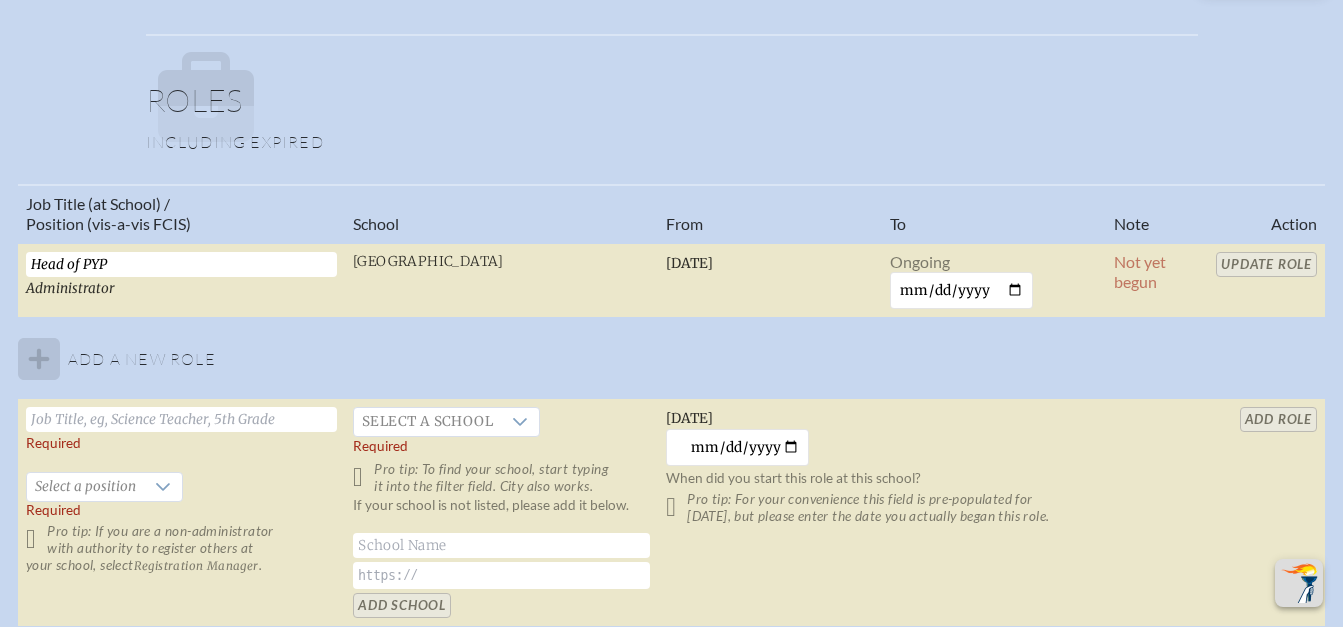 scroll, scrollTop: 1100, scrollLeft: 0, axis: vertical 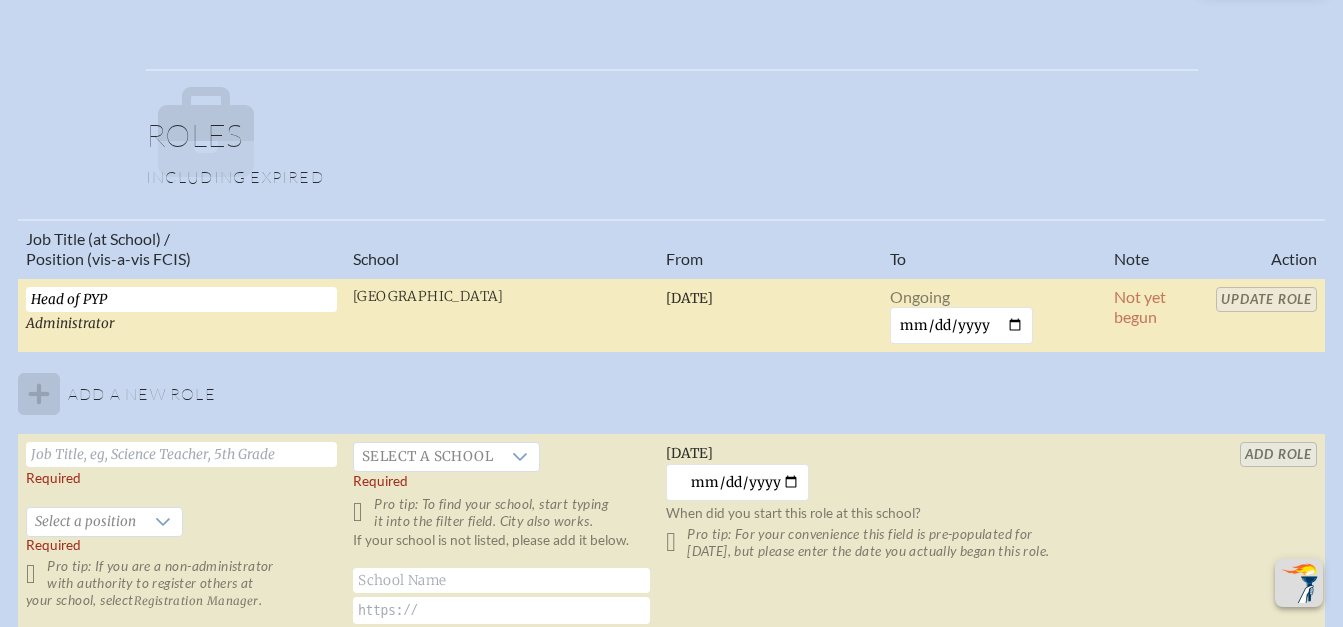 click on "Head of PYP" at bounding box center [181, 299] 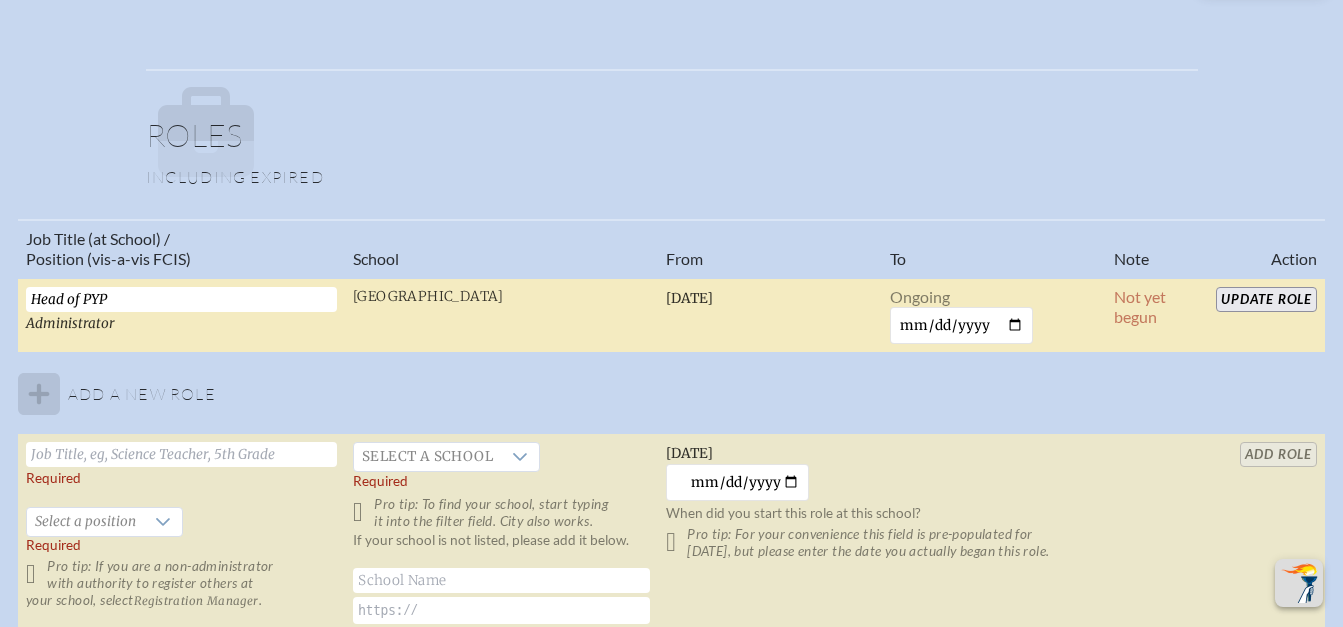 type on "Head of PYP" 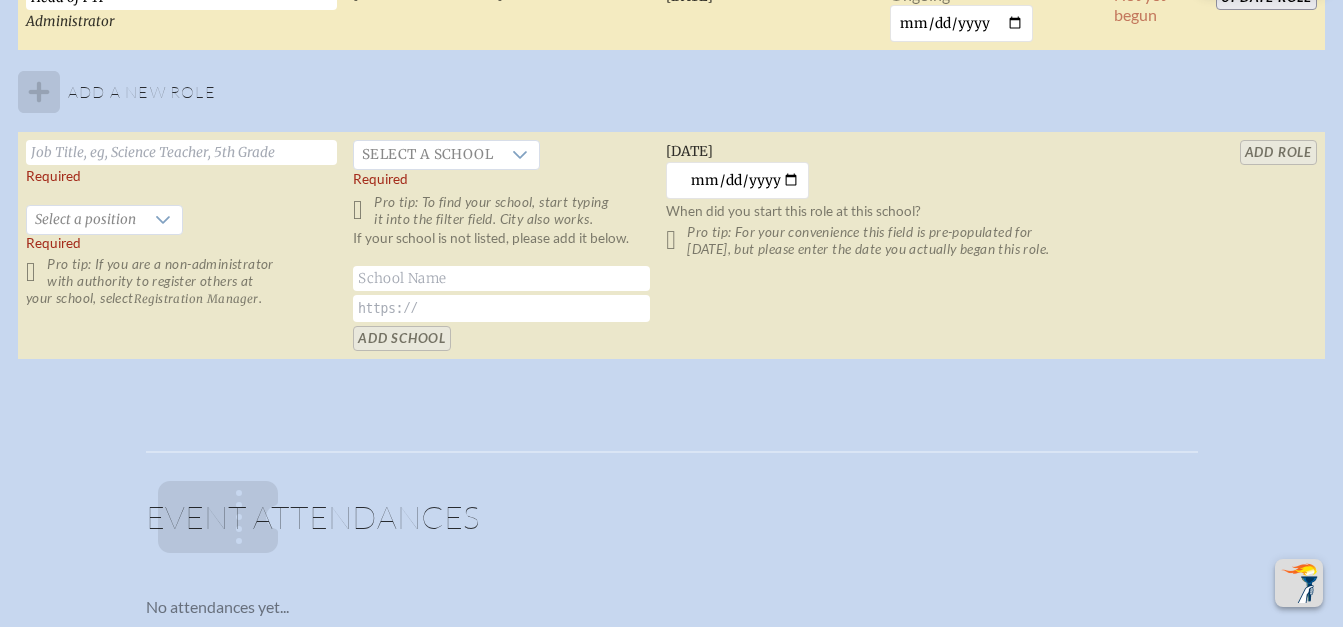 scroll, scrollTop: 1400, scrollLeft: 0, axis: vertical 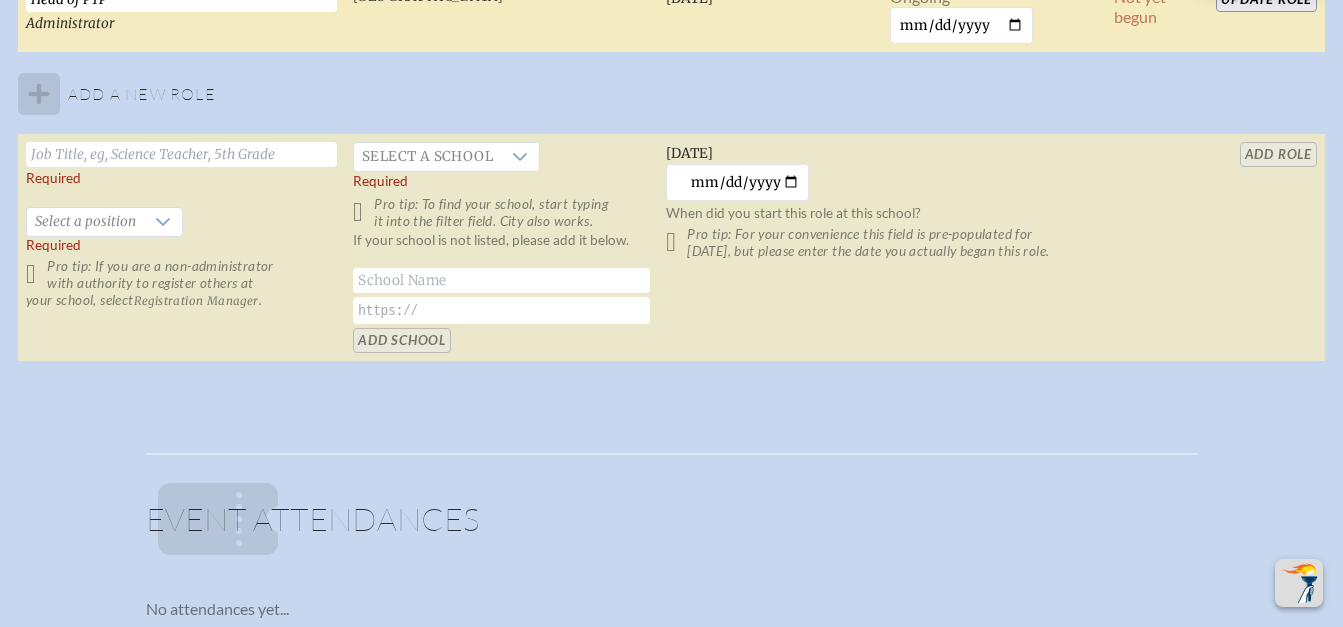 click at bounding box center (501, 280) 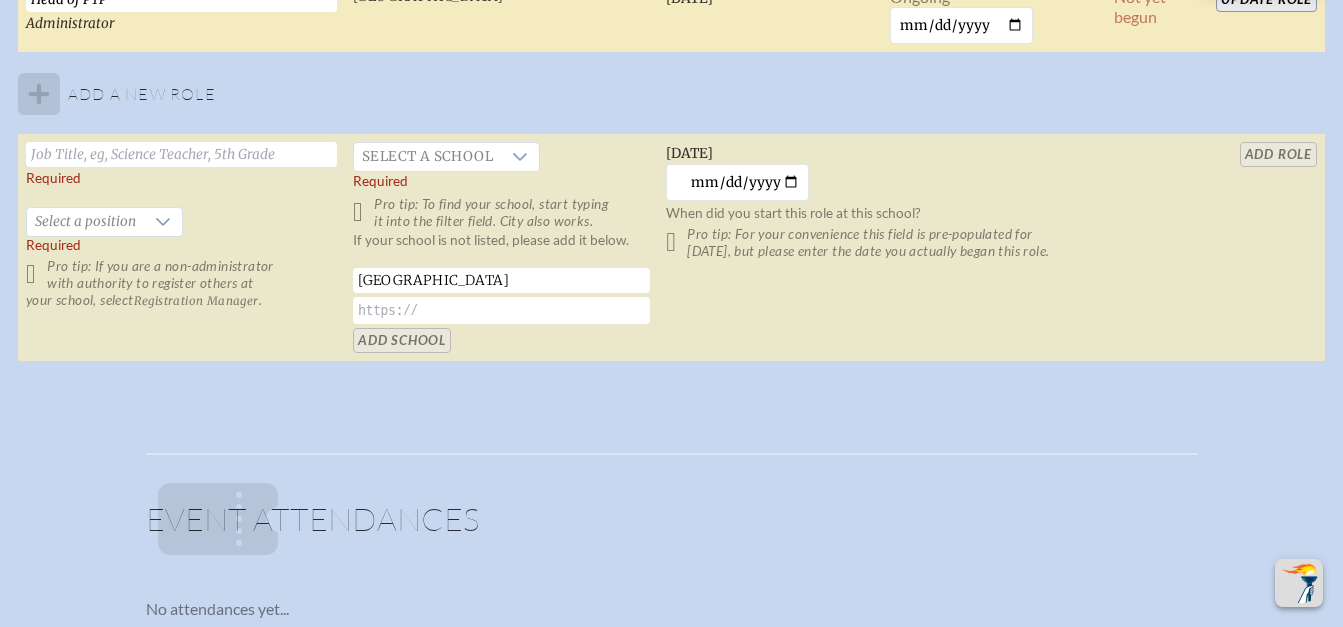 type on "[GEOGRAPHIC_DATA]" 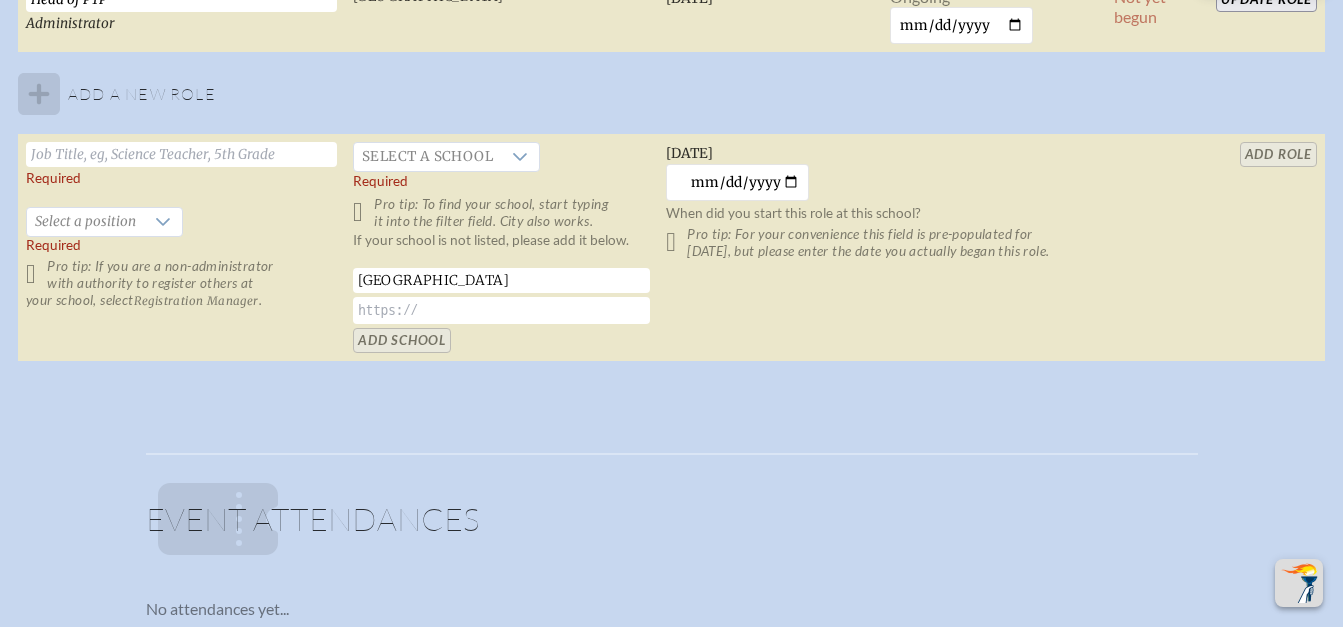 click at bounding box center (501, 310) 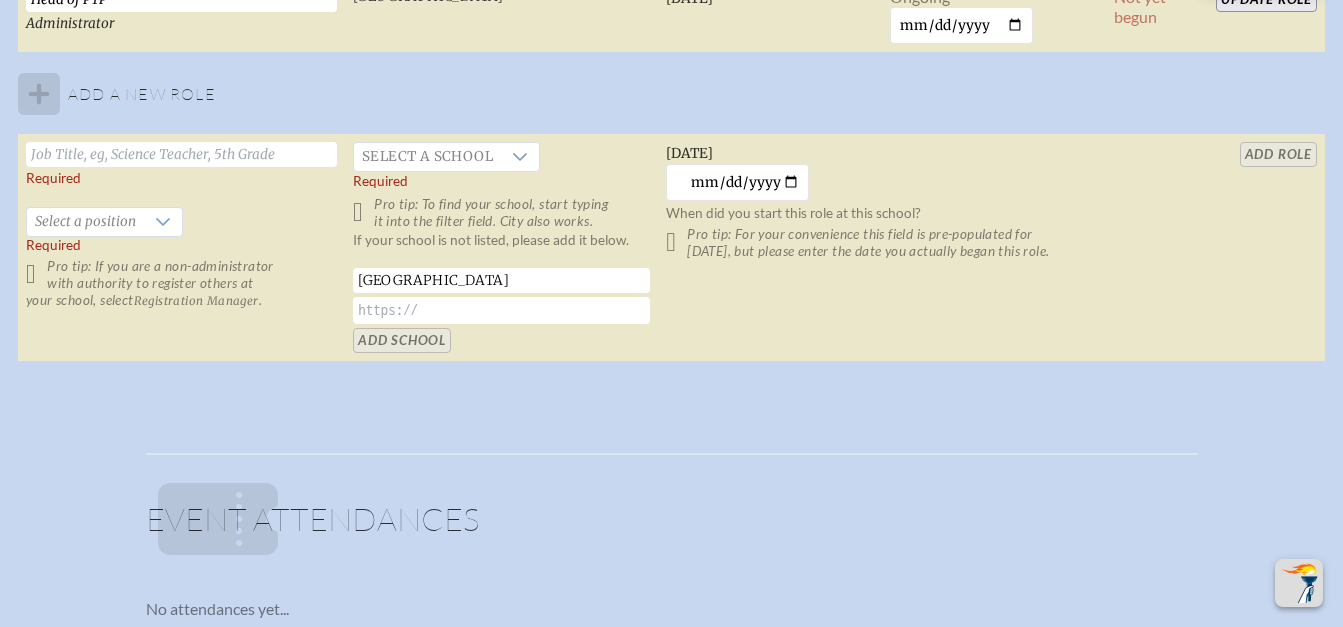 paste on "https://creationvillage.com/" 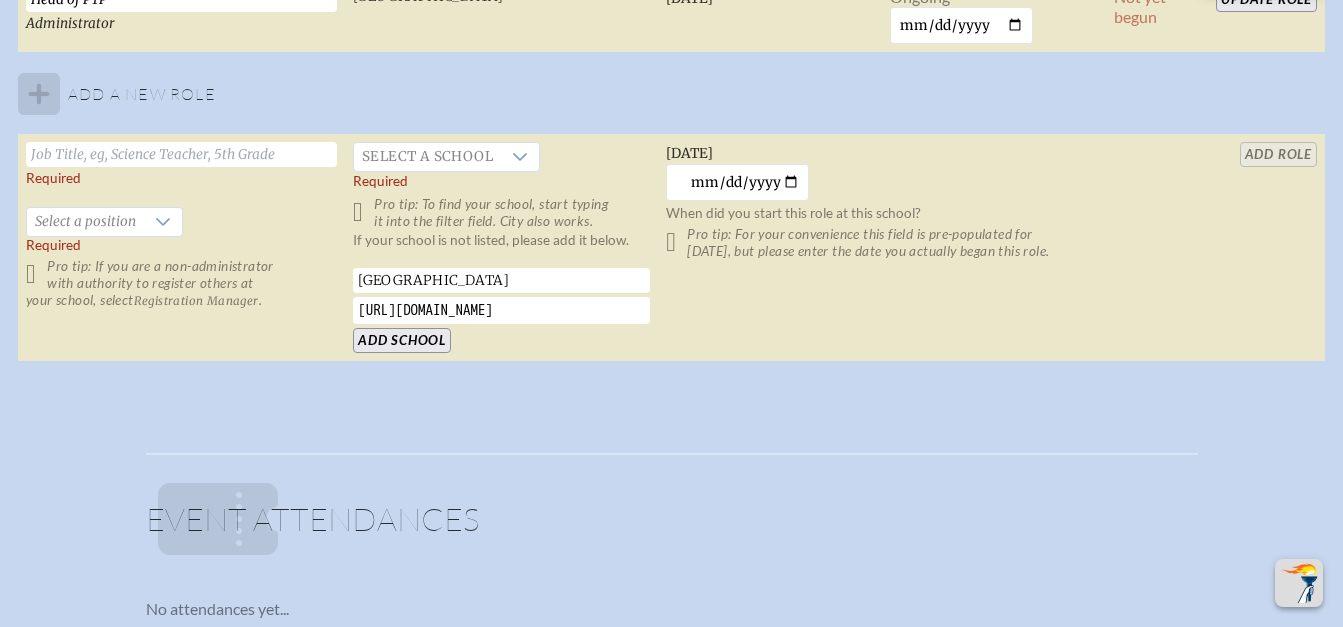 type on "https://creationvillage.com/" 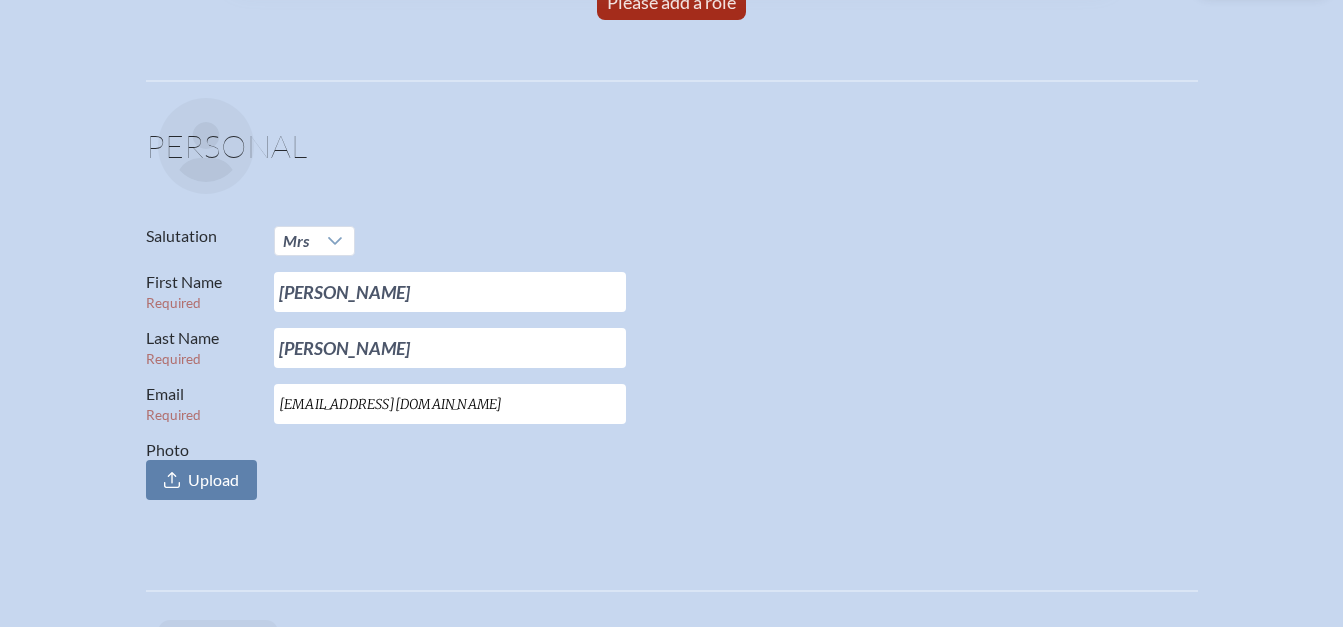 scroll, scrollTop: 0, scrollLeft: 0, axis: both 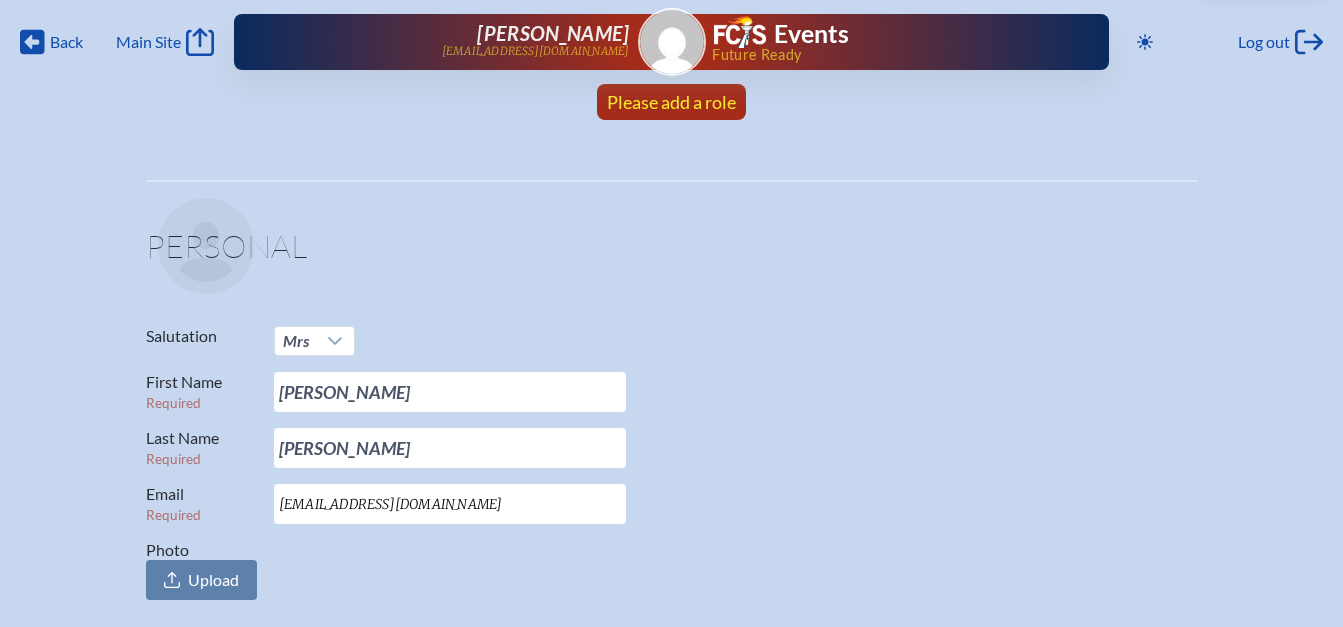 click on "Please add a role" at bounding box center [671, 102] 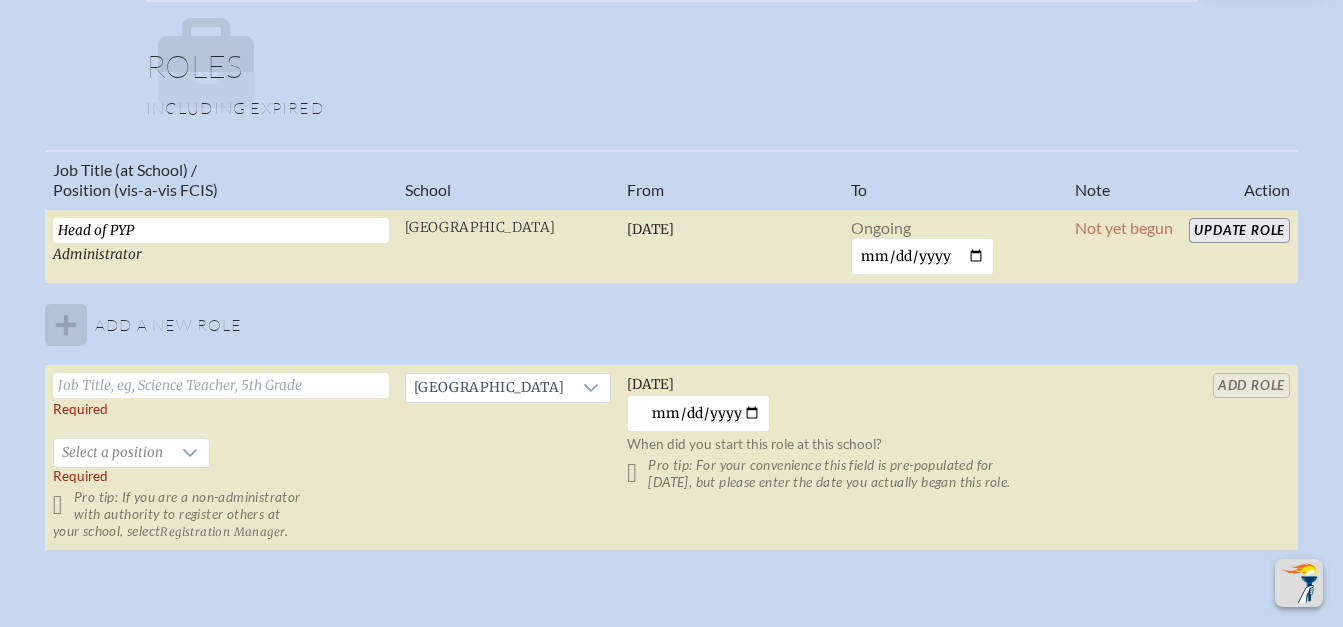 click on "Update Role" at bounding box center [1239, 230] 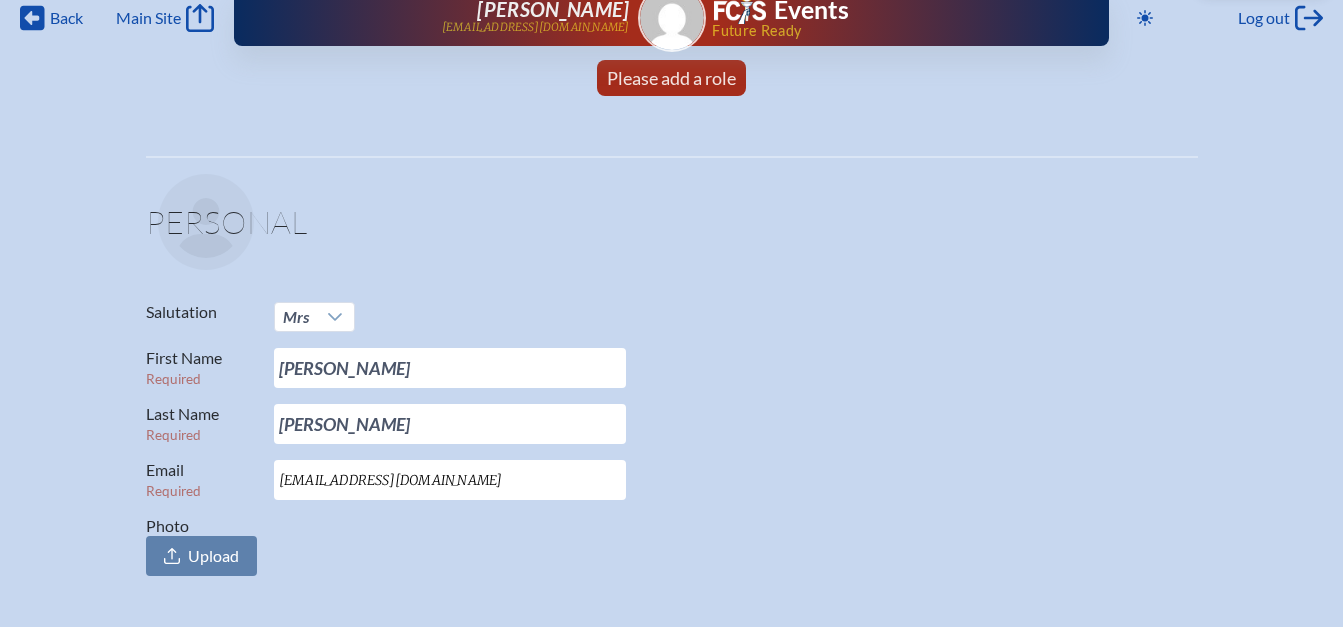 scroll, scrollTop: 0, scrollLeft: 15, axis: horizontal 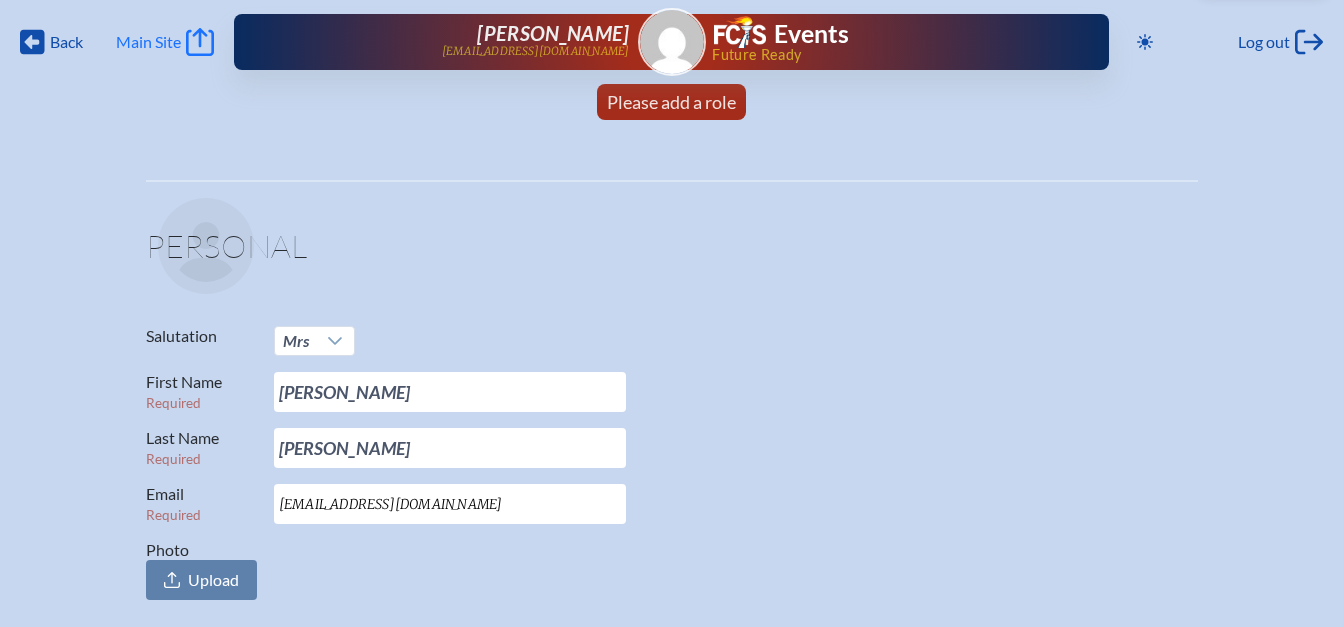 click on "Main Site" at bounding box center [148, 42] 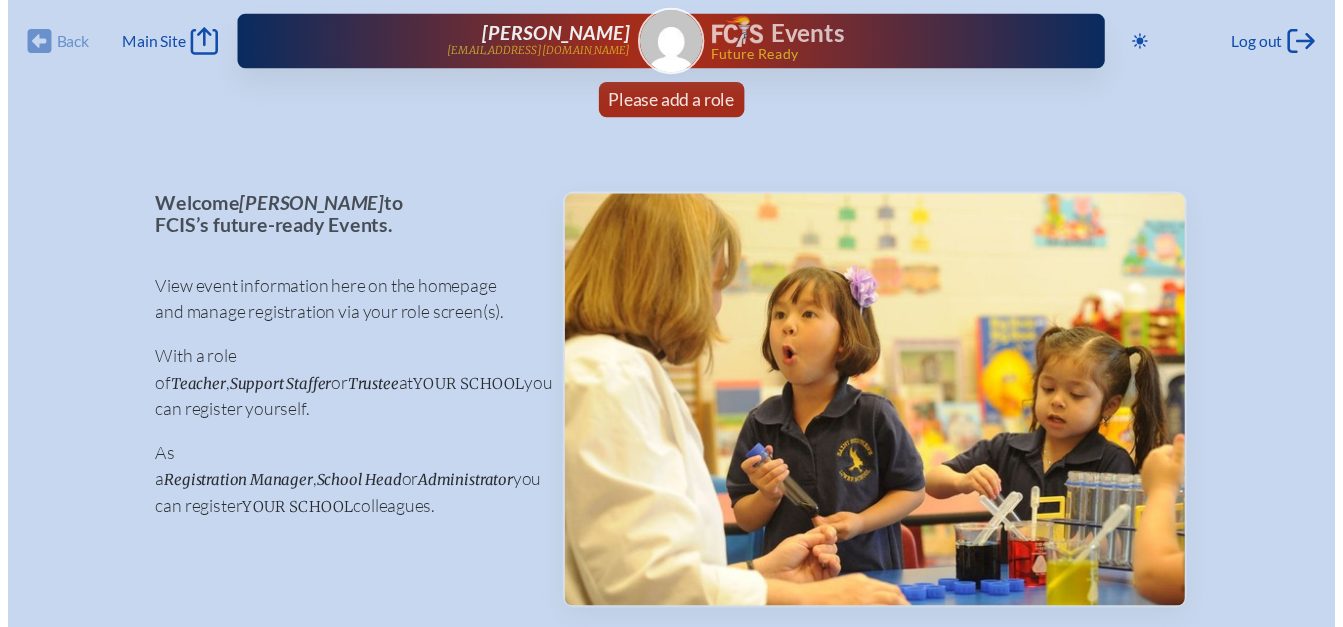 scroll, scrollTop: 0, scrollLeft: 0, axis: both 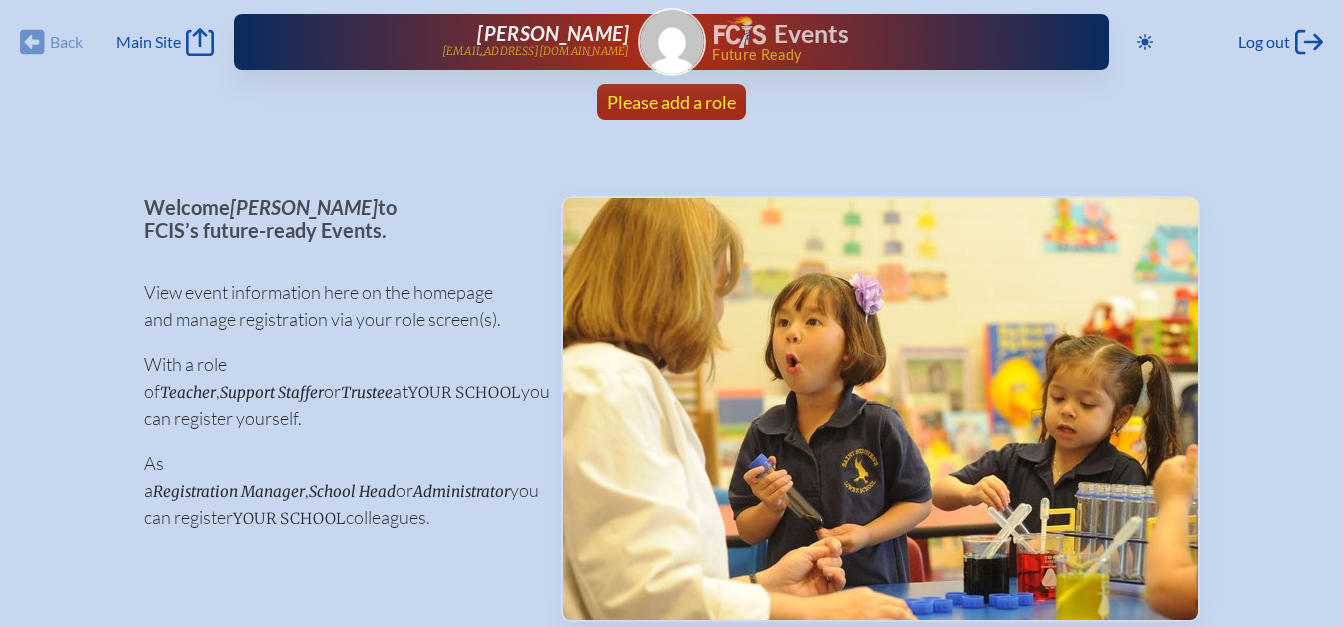 click on "Please add a role" at bounding box center [671, 102] 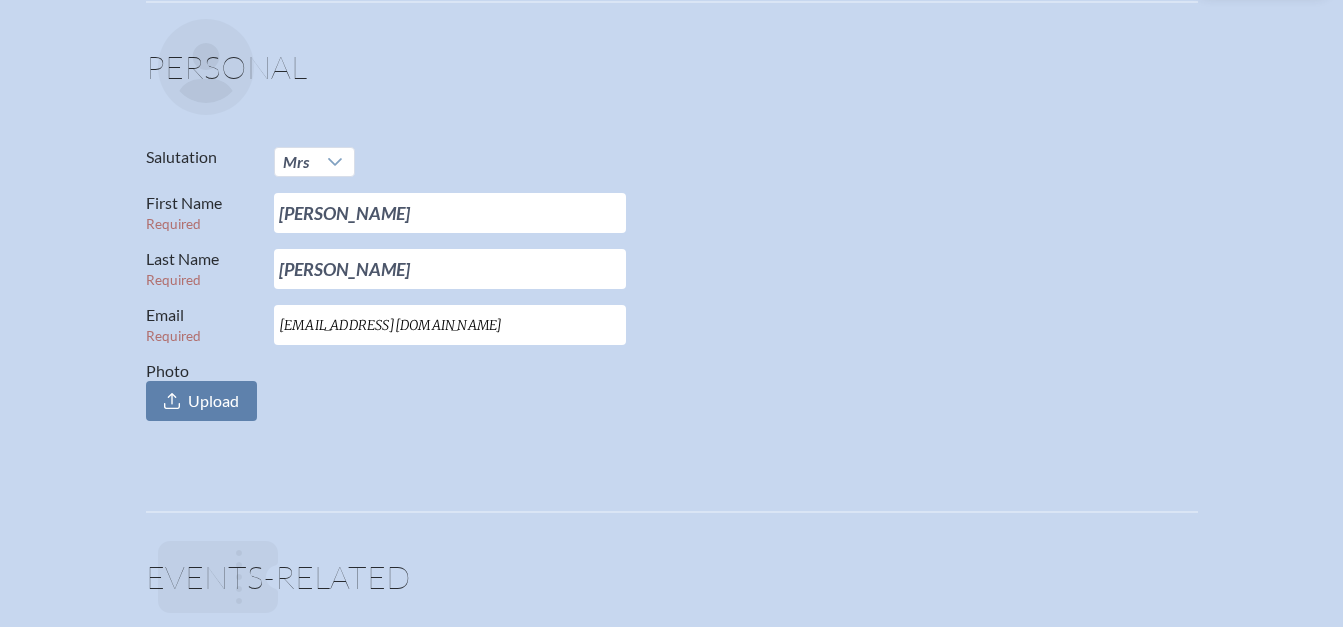 scroll, scrollTop: 200, scrollLeft: 0, axis: vertical 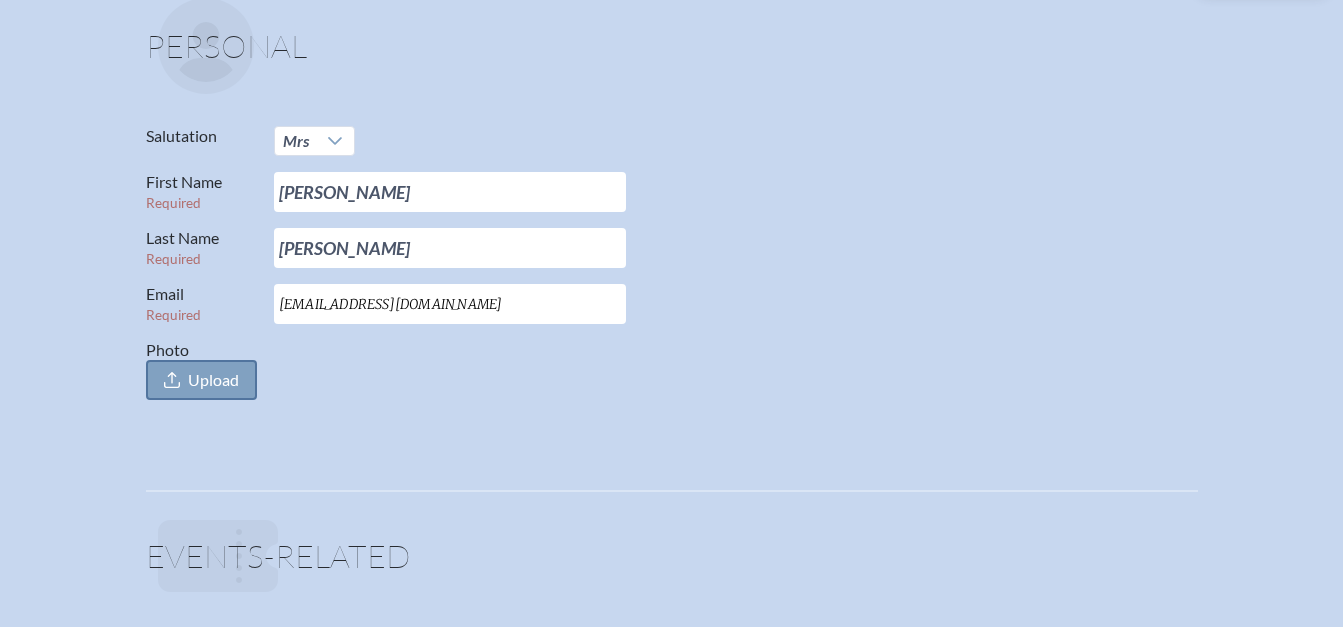 click on "Upload" 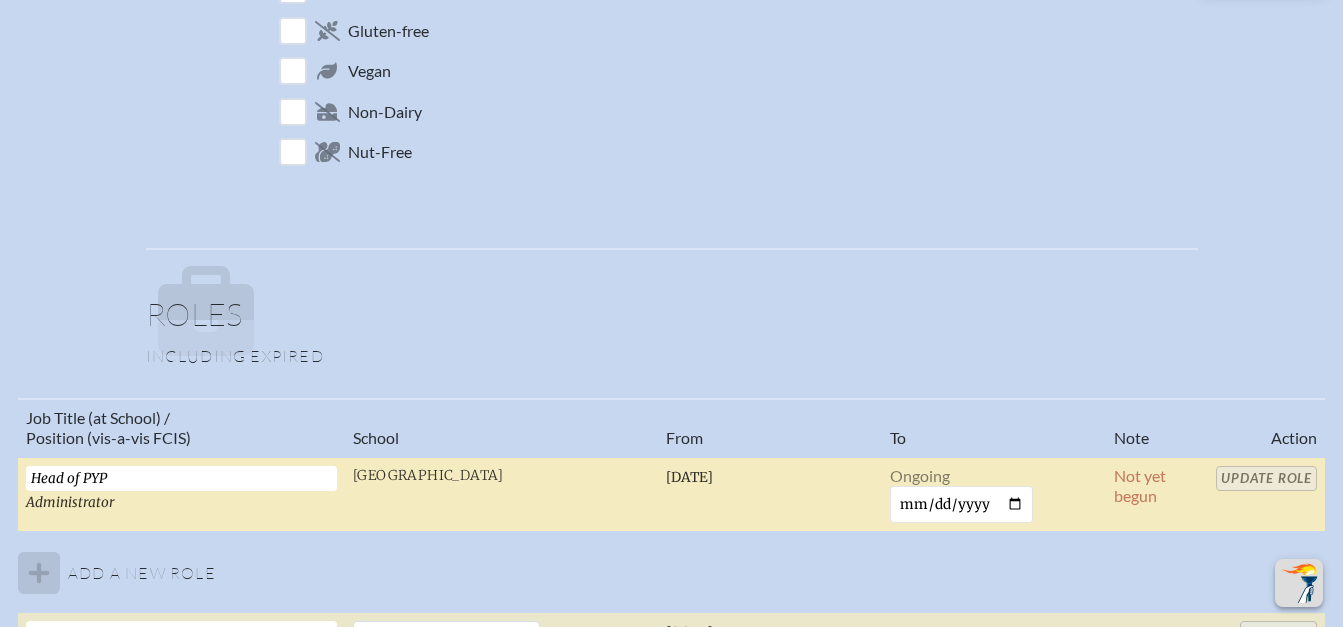 scroll, scrollTop: 1100, scrollLeft: 0, axis: vertical 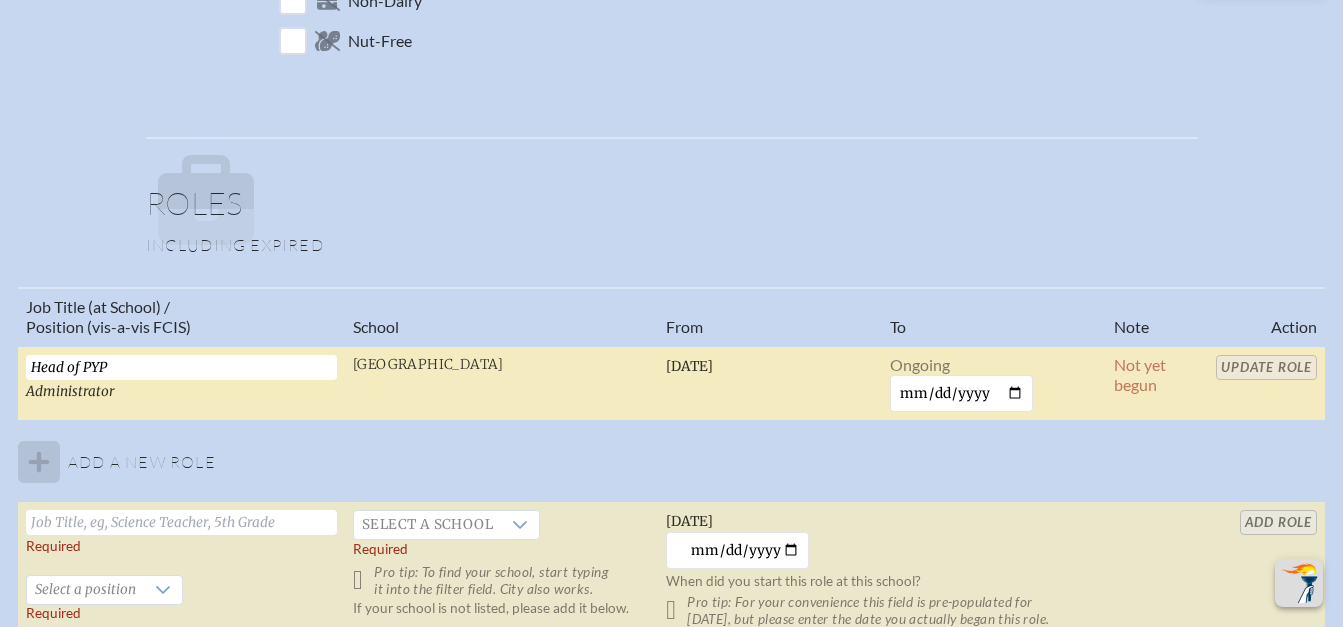 click on "Head of PYP Administrator" at bounding box center (181, 383) 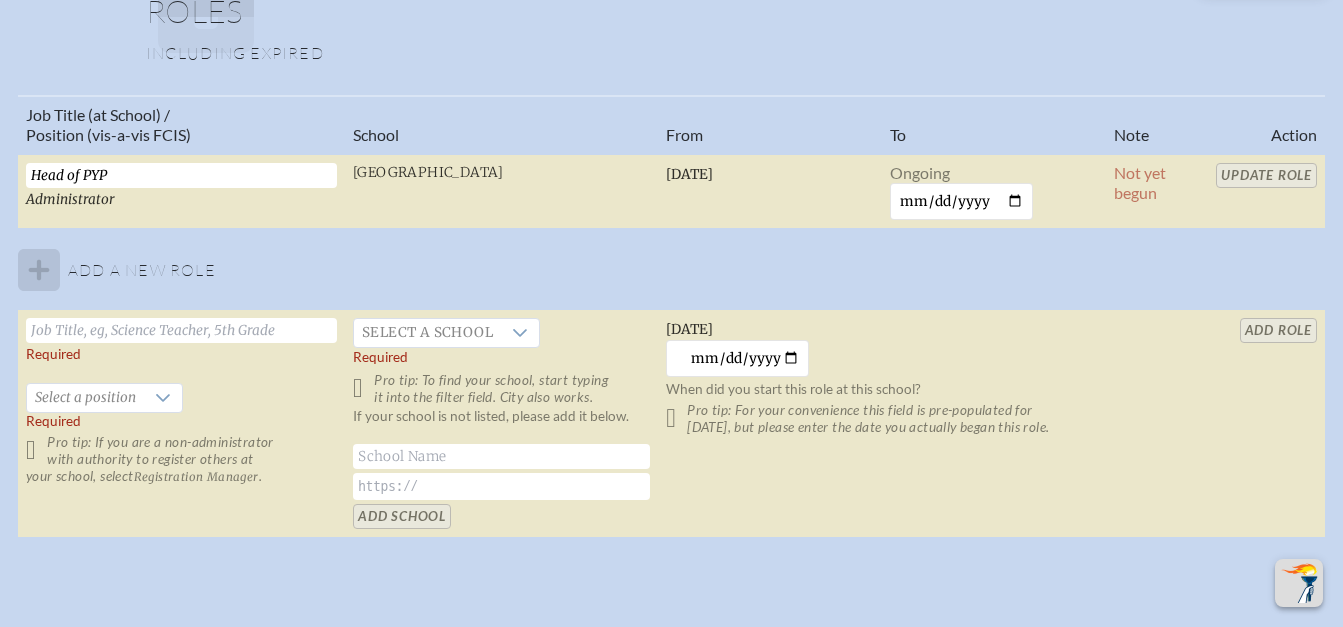 scroll, scrollTop: 1300, scrollLeft: 0, axis: vertical 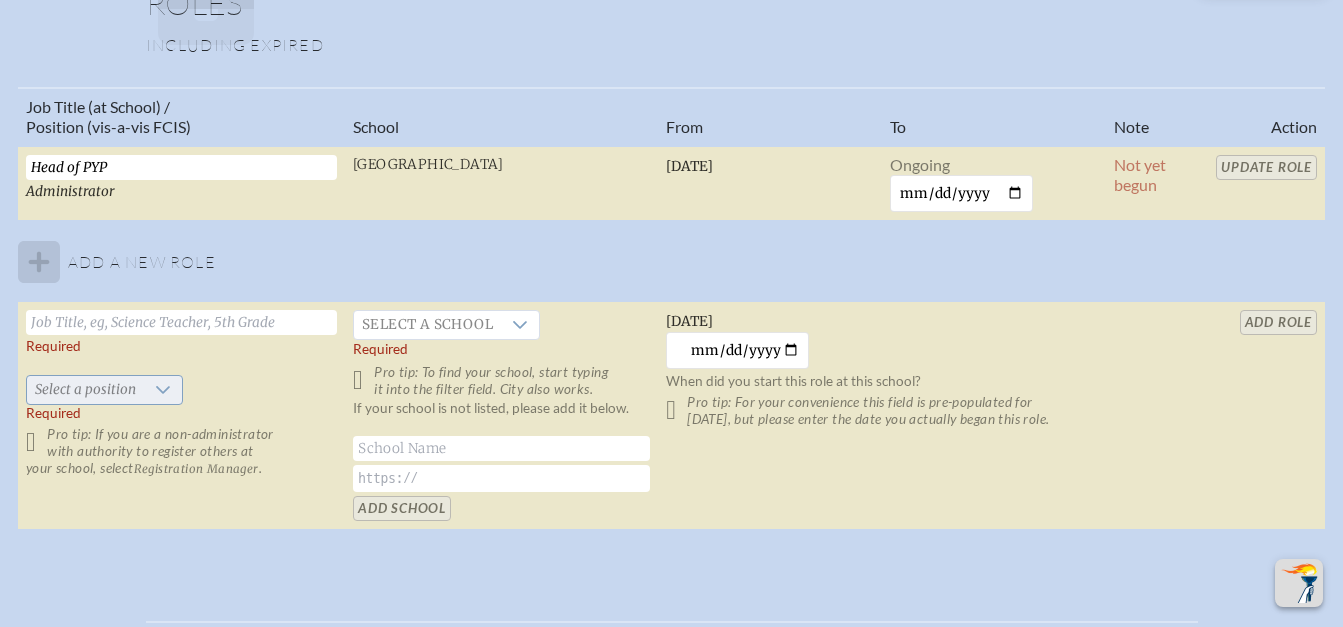 click at bounding box center [163, 390] 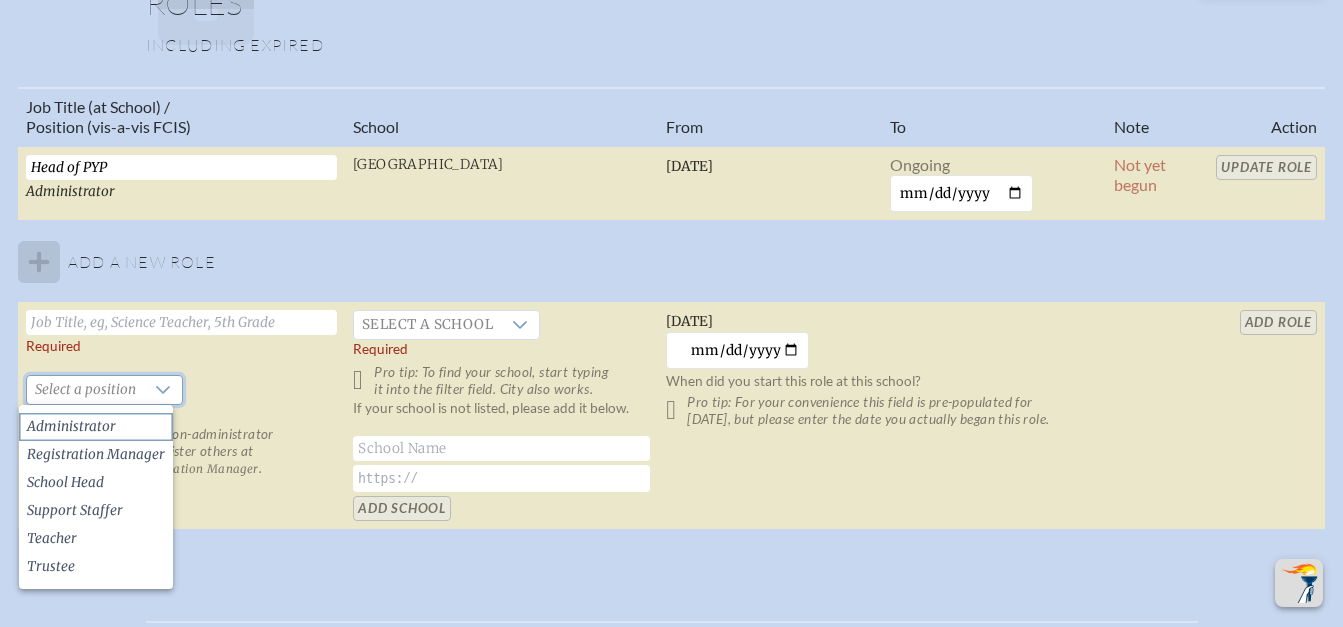 click on "Administrator" 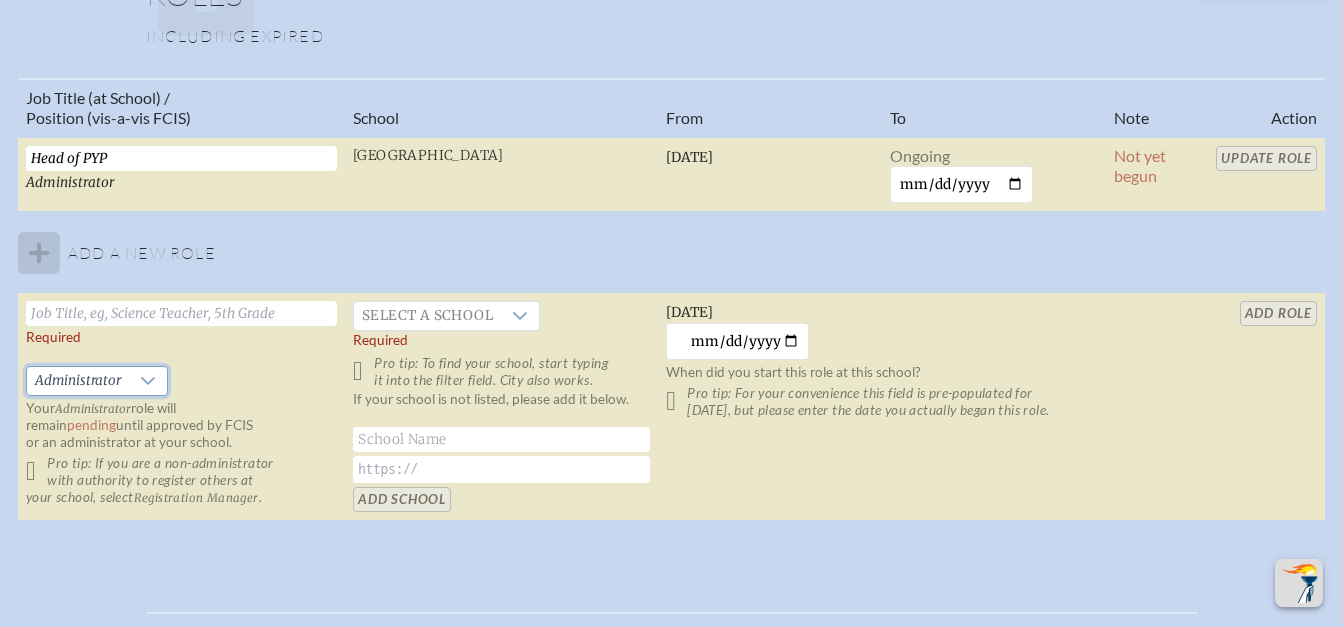 scroll, scrollTop: 1300, scrollLeft: 0, axis: vertical 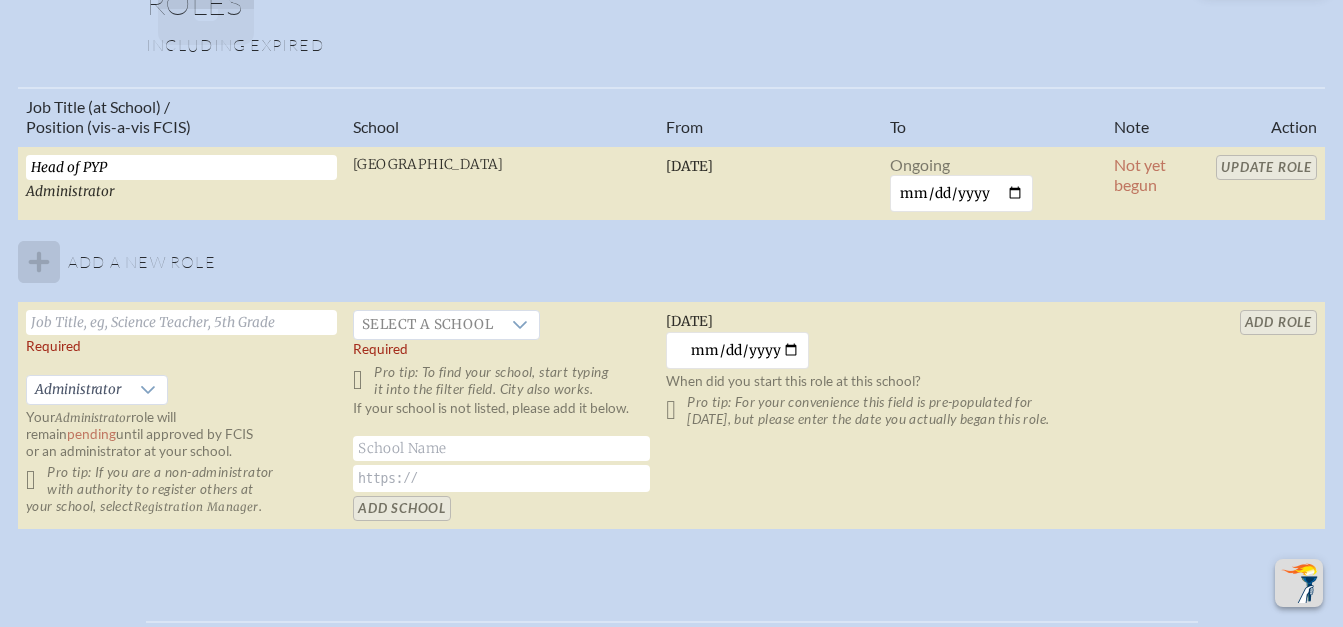 click at bounding box center [181, 322] 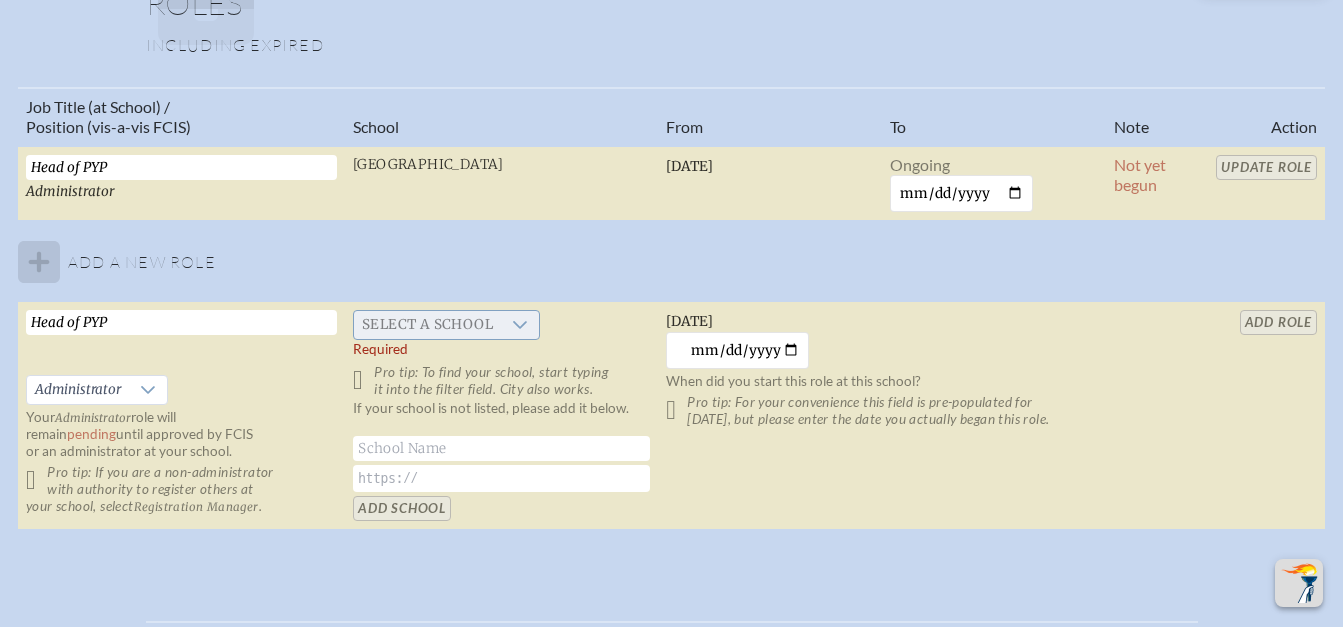 type on "Head of PYP" 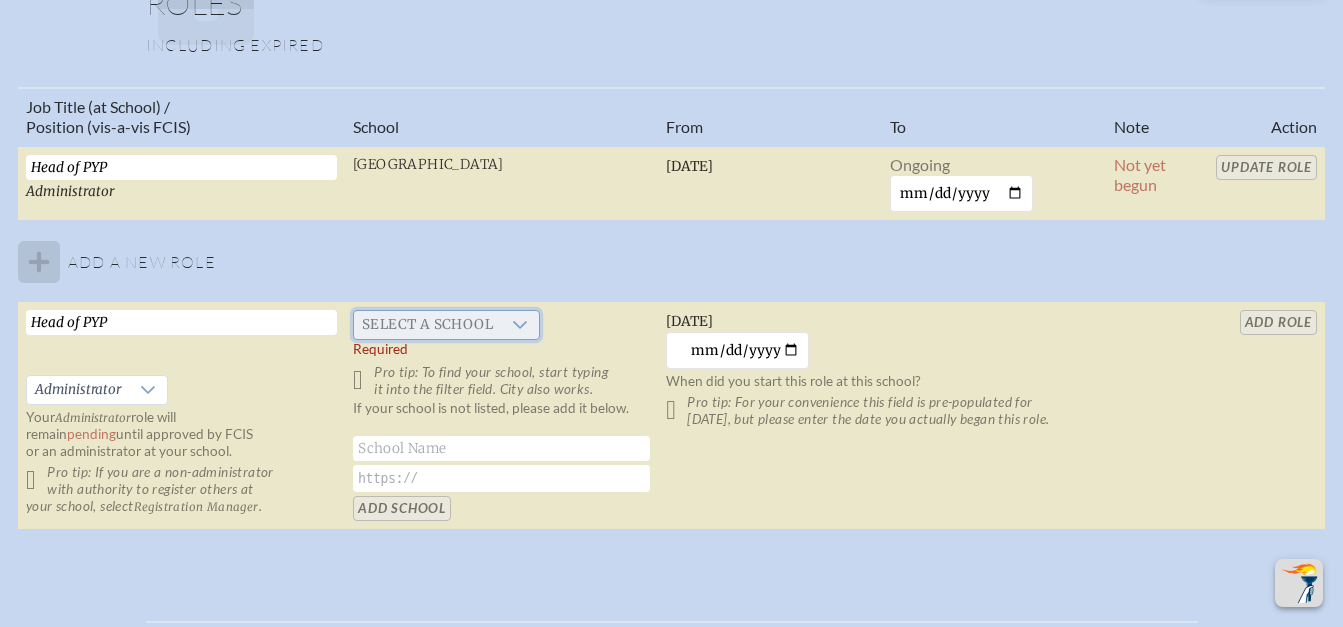 click on "Select a school" at bounding box center (427, 325) 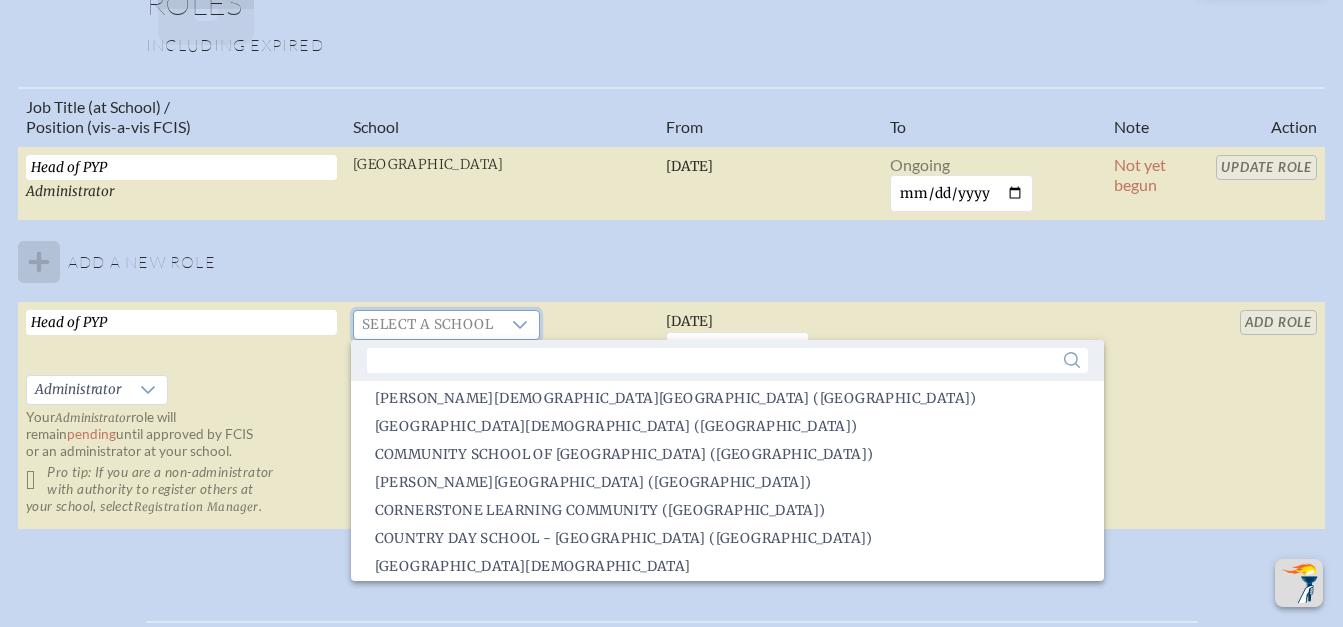 scroll, scrollTop: 900, scrollLeft: 0, axis: vertical 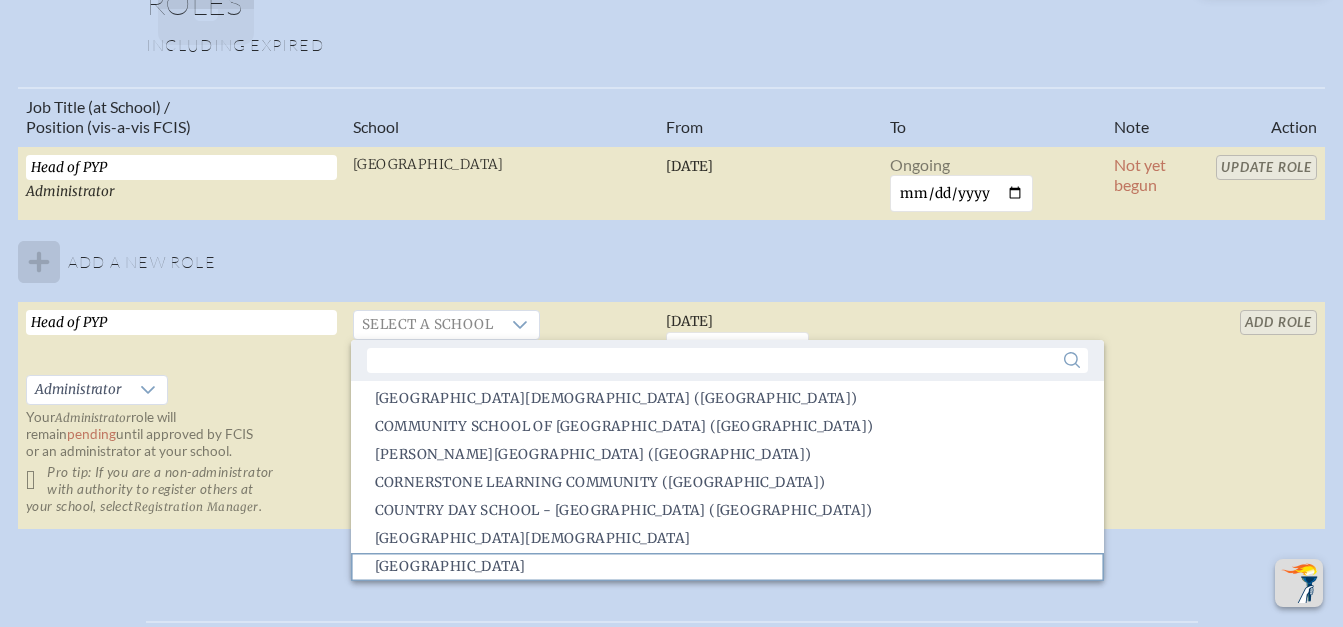 click on "[GEOGRAPHIC_DATA]" 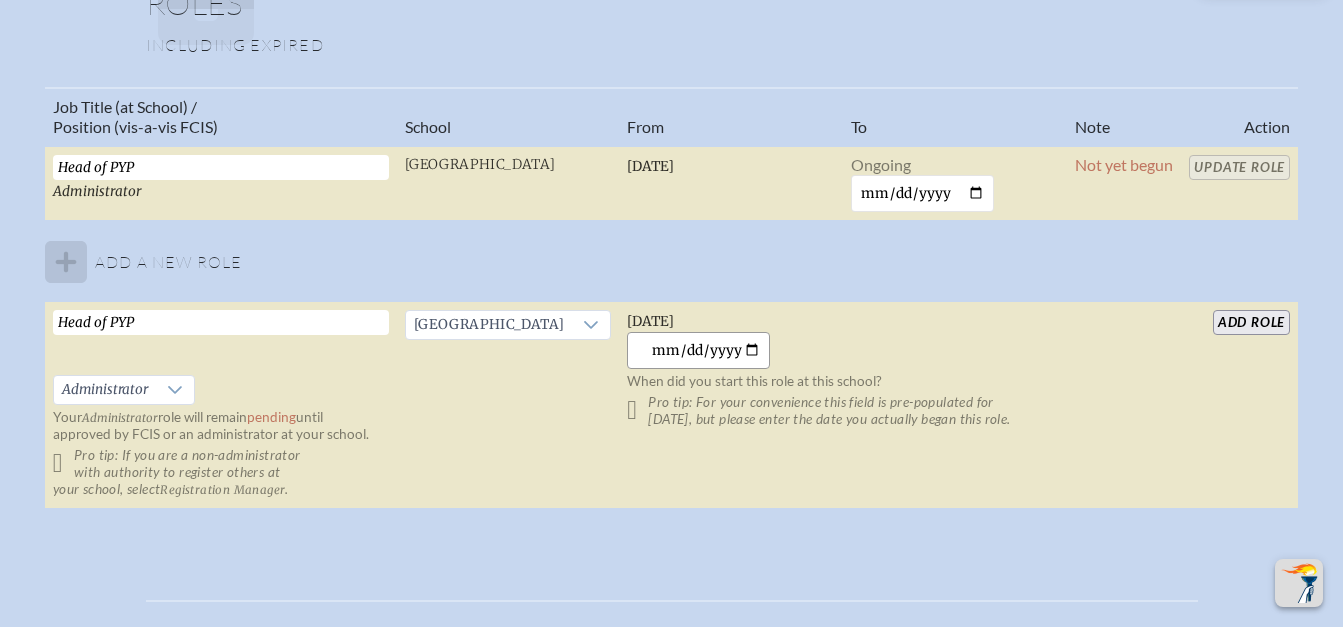 click on "[DATE]" at bounding box center (698, 350) 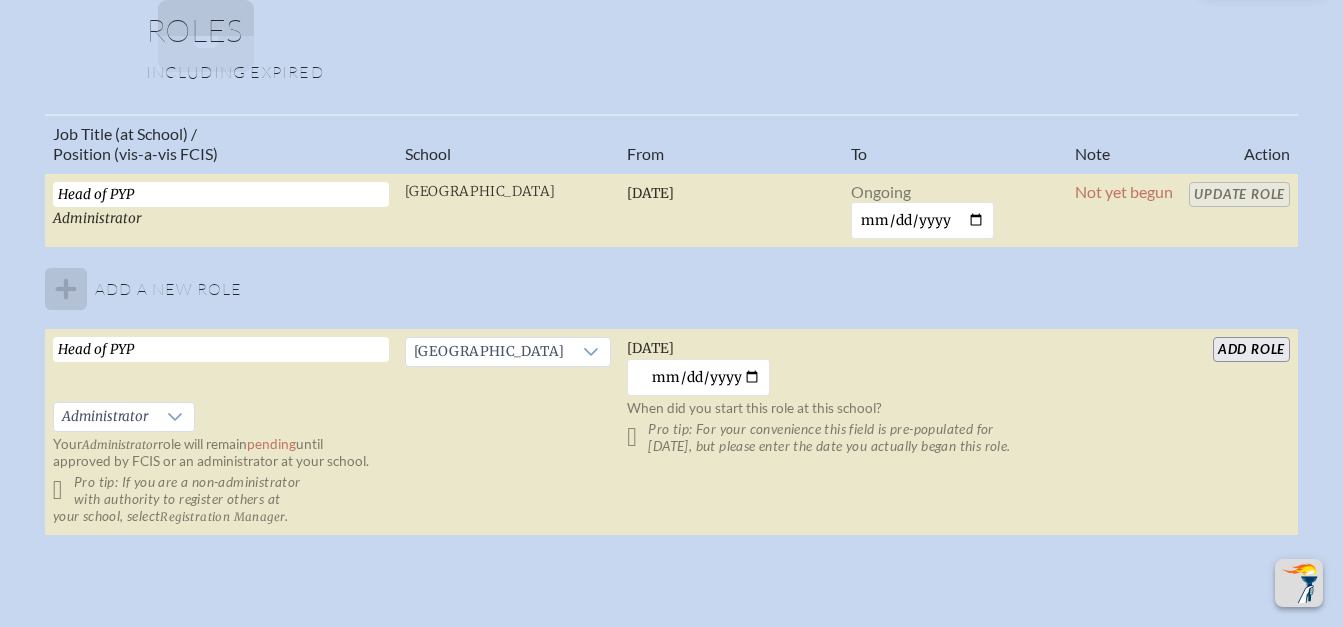 scroll, scrollTop: 1300, scrollLeft: 0, axis: vertical 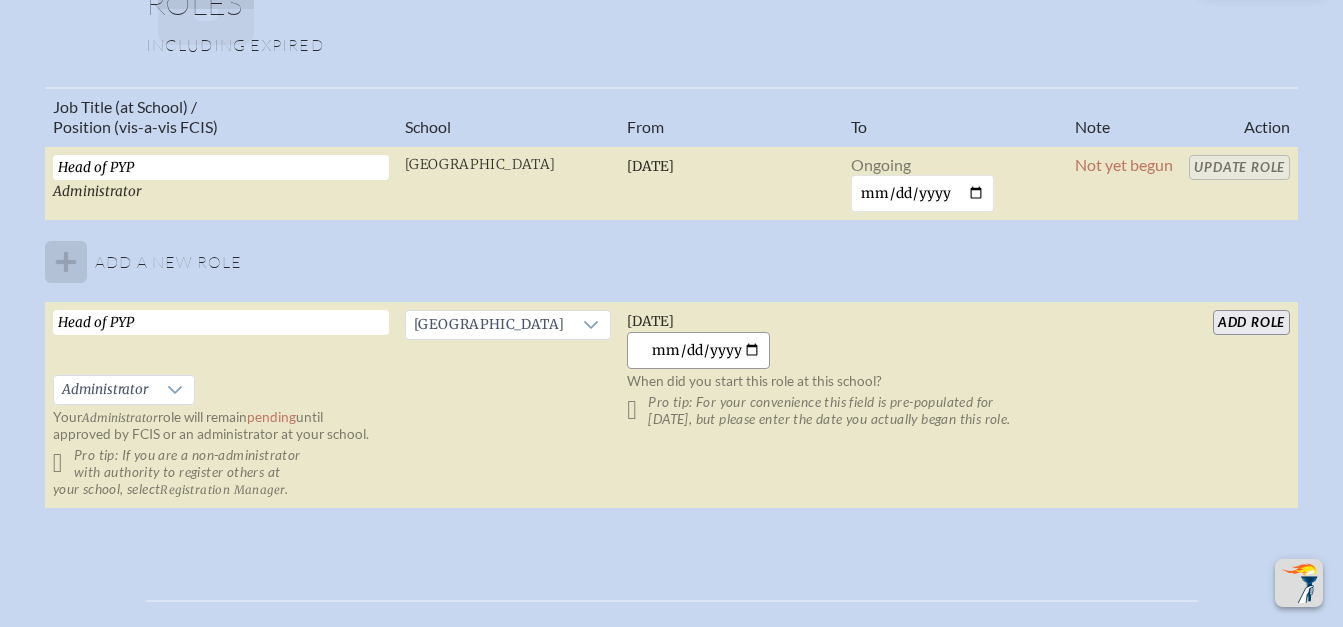 click on "[DATE]" at bounding box center (698, 350) 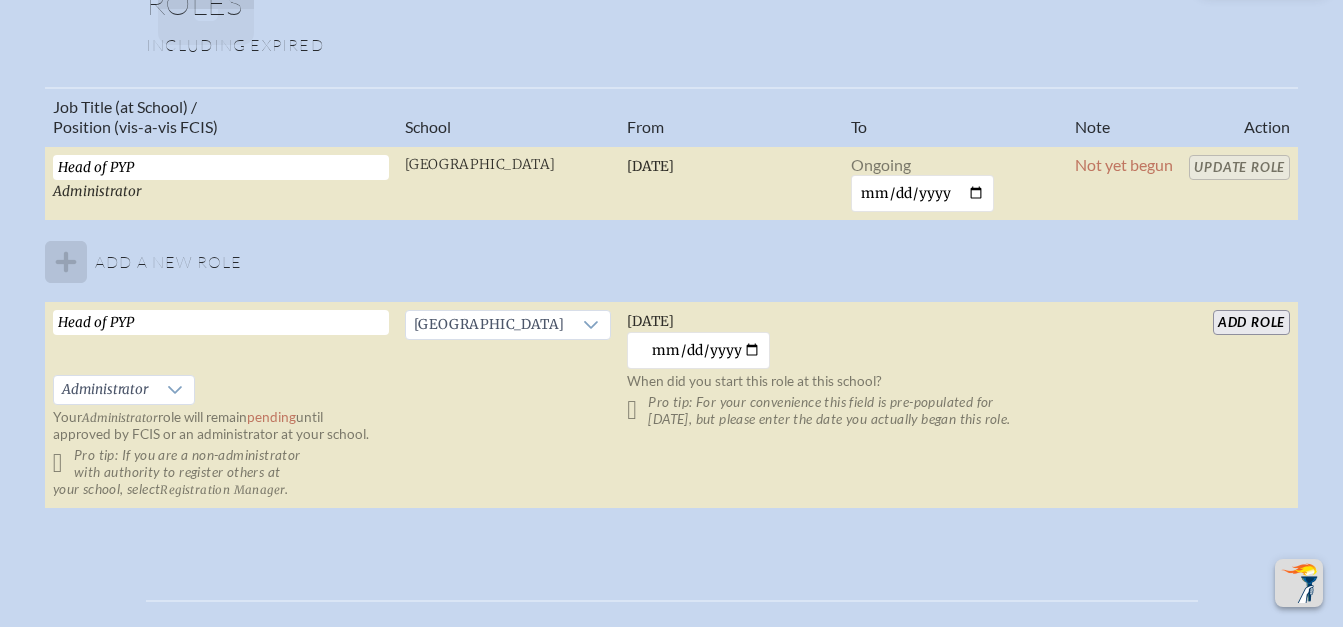 click on "add Role" at bounding box center (1251, 322) 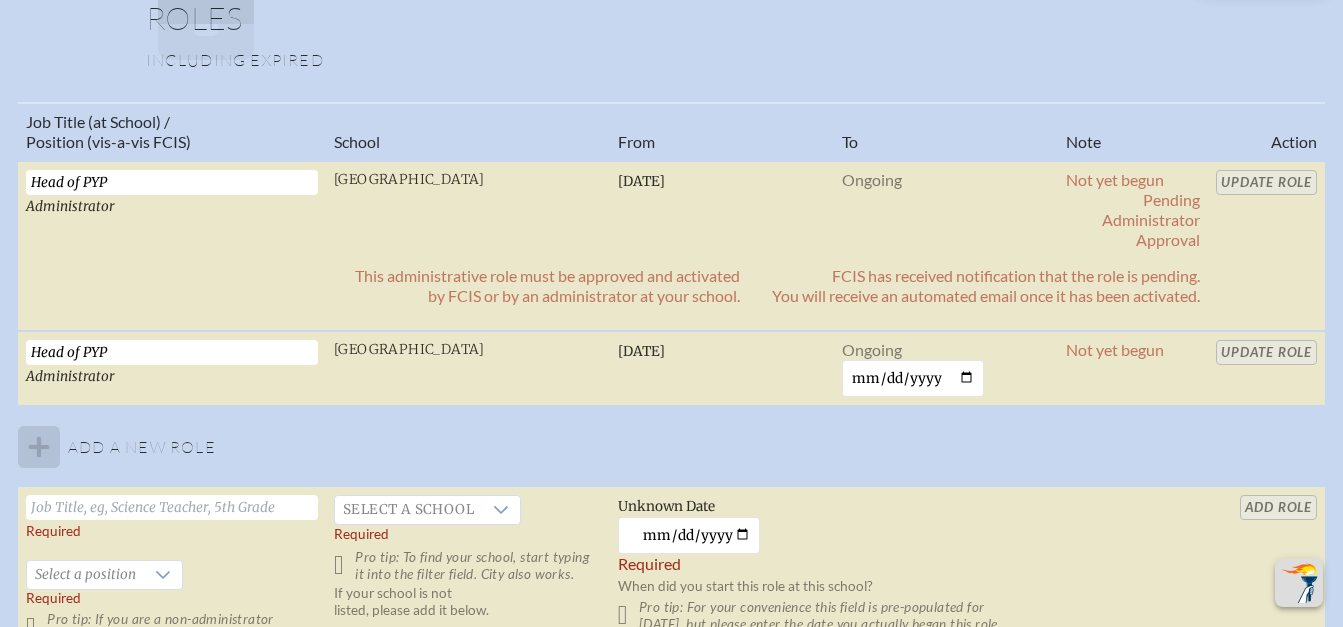 scroll, scrollTop: 1300, scrollLeft: 0, axis: vertical 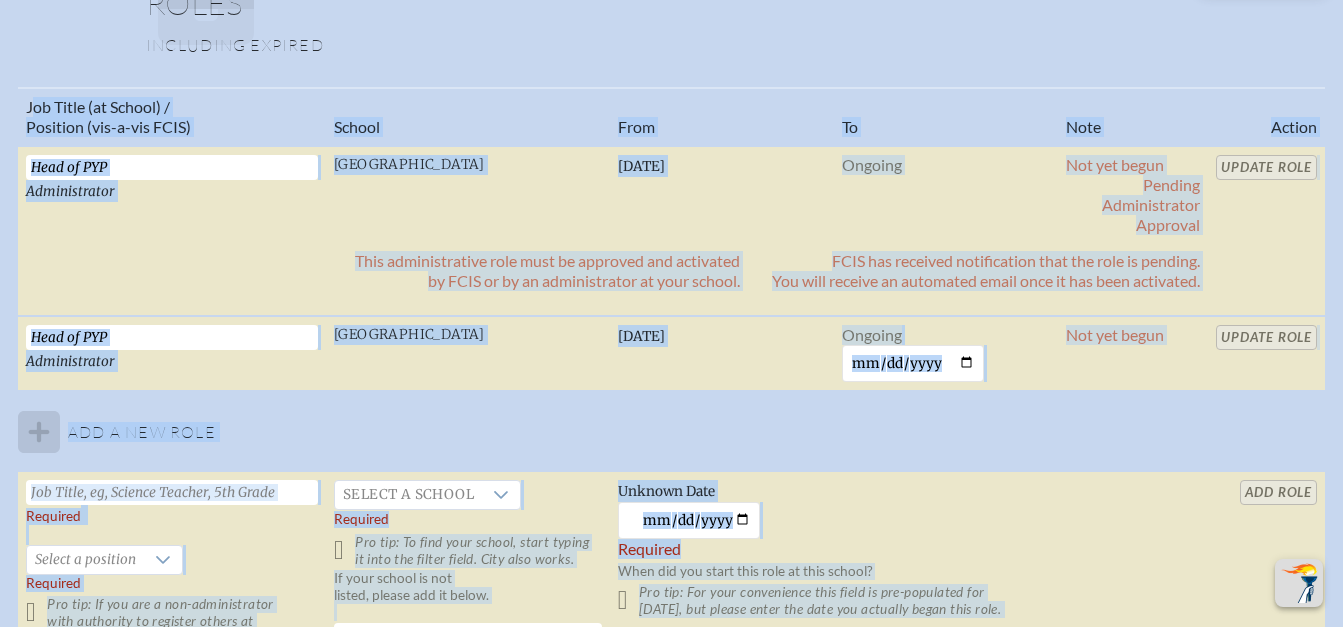 click on "Job Title (at School) /  Position (vis-a-vis FCIS)" at bounding box center (172, 117) 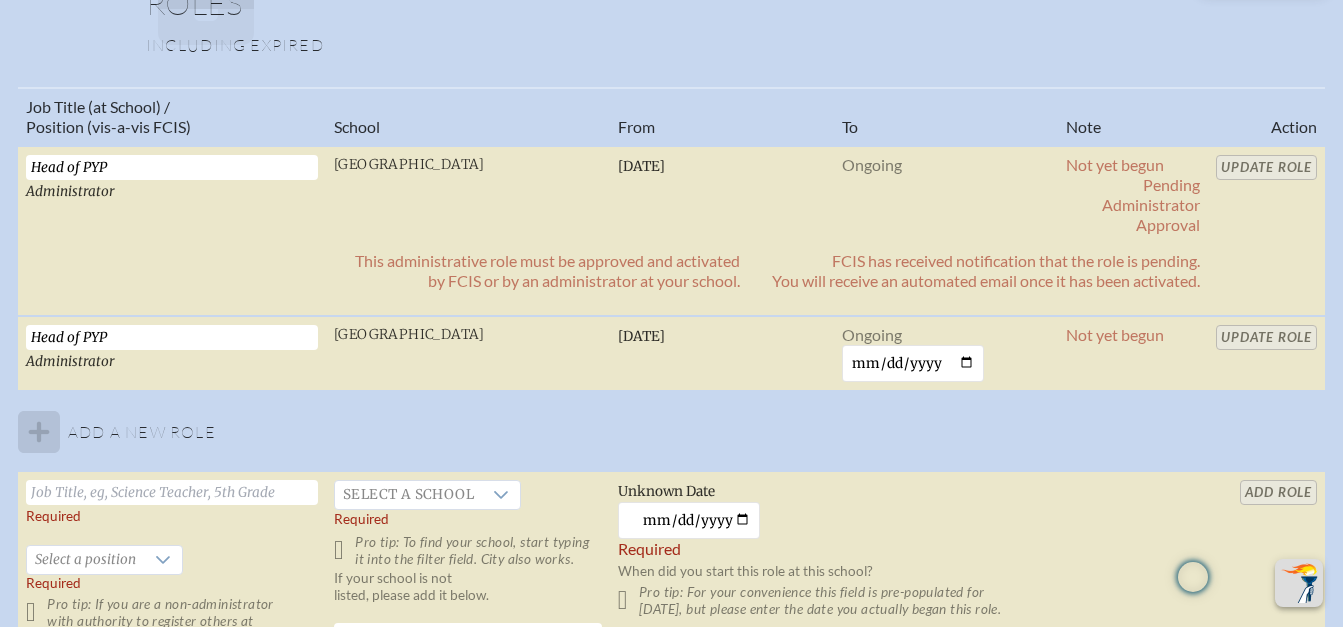click on "Roles  Including expired  Job Title (at School) /  Position (vis-a-vis FCIS)  School  From   To  Note Action Head of PYP Administrator [GEOGRAPHIC_DATA] [DATE] Ongoing  Not yet begun  Pending   administrator approval  Update Role  This administrative role must be approved and activated  by FCIS or by an administrator at your school.   FCIS has received notification that the role is pending.  You will receive an automated email once it has been activated.  Head of PYP Administrator [GEOGRAPHIC_DATA] [DATE] Ongoing  Not yet begun Update Role  Add a new role   Required      Select a position  Required   Pro tip: If you are a non-administrator with authority to register others at your school, select  Registration Manager .  Select a school  Required   Pro tip: To find your school, start typing it into the filter field. City also works.   If your school is not listed, please add it below. Add School Unknown Date [DATE]  Required  add Role" at bounding box center [672, 340] 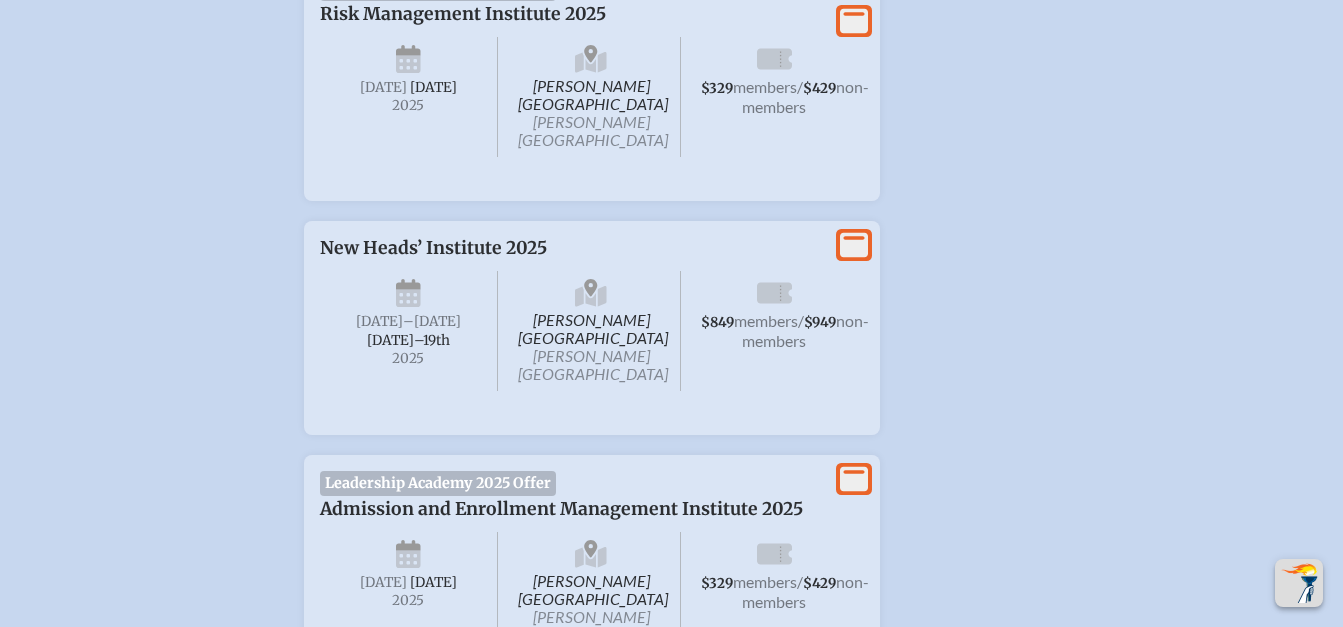 scroll, scrollTop: 900, scrollLeft: 0, axis: vertical 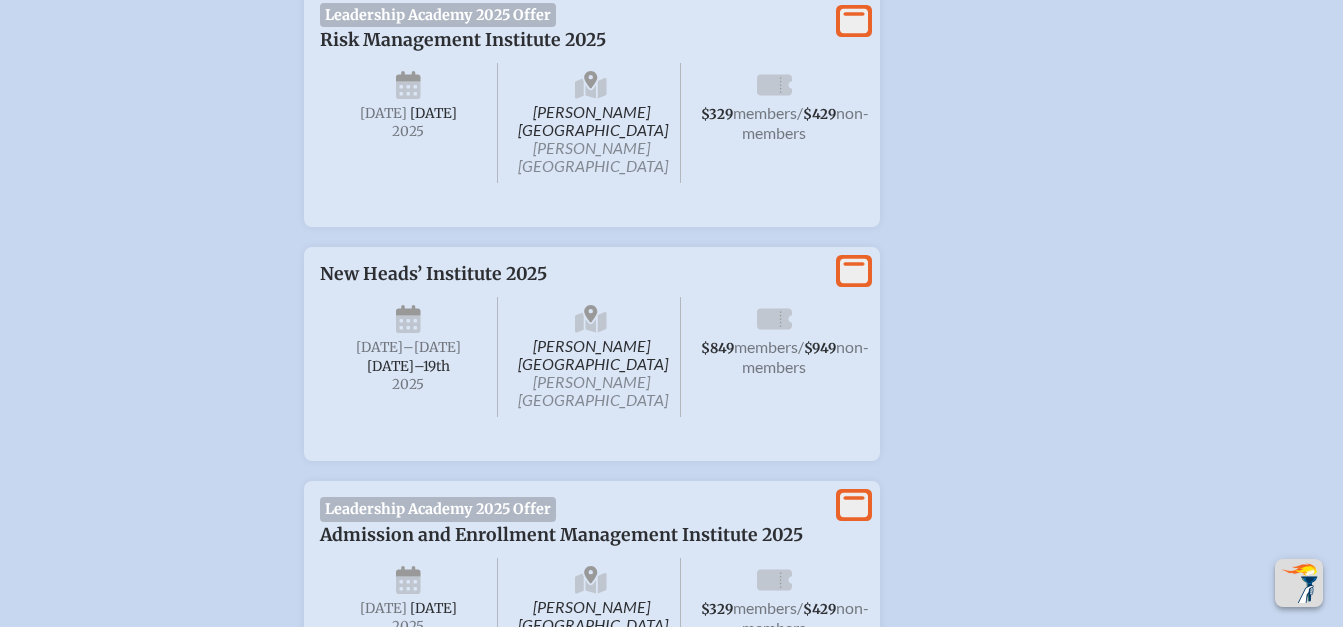 click 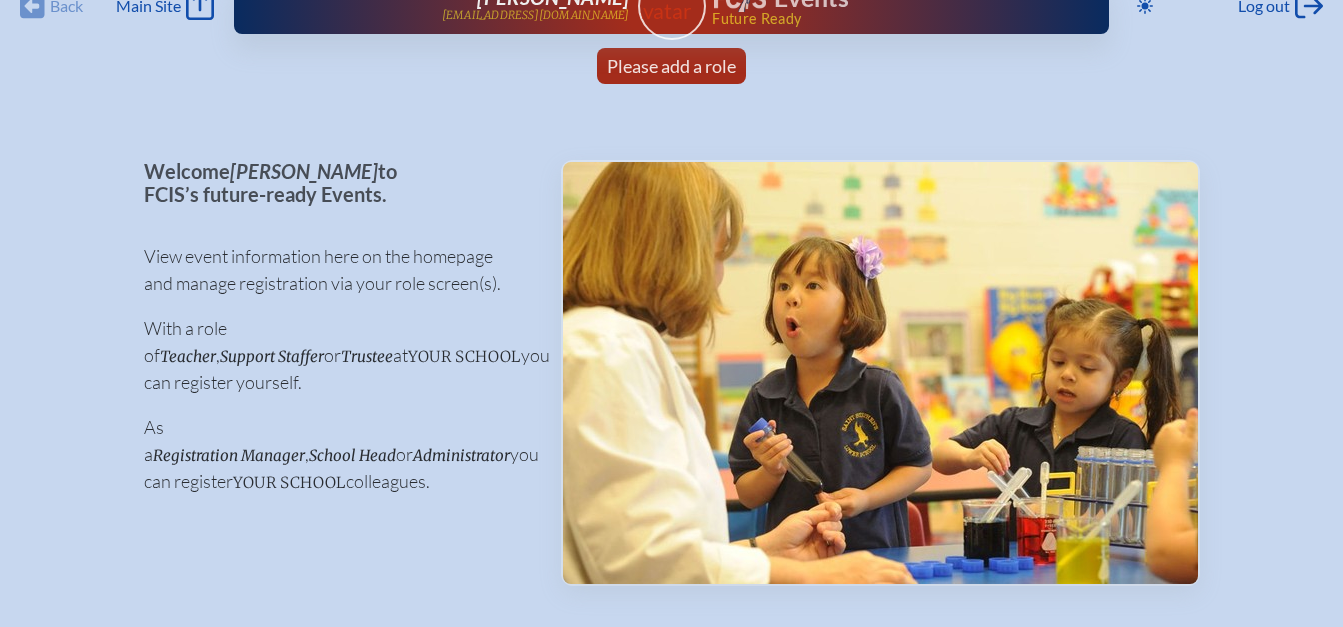 scroll, scrollTop: 0, scrollLeft: 0, axis: both 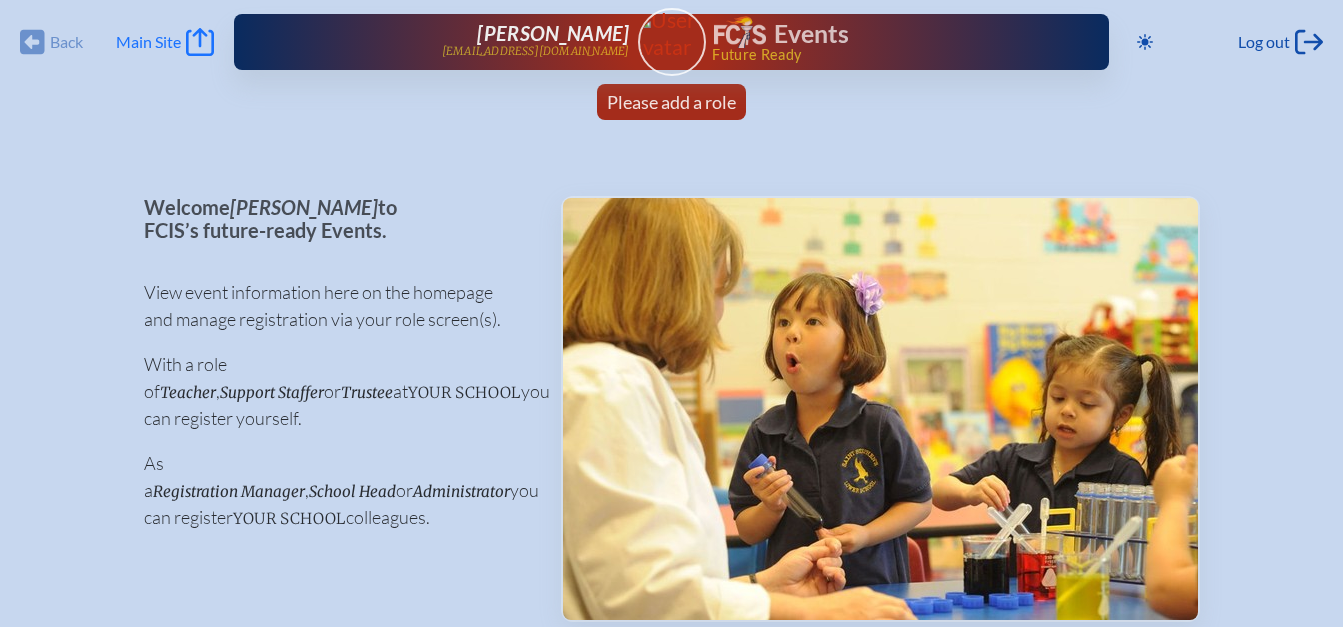 click on "Main Site" at bounding box center (148, 42) 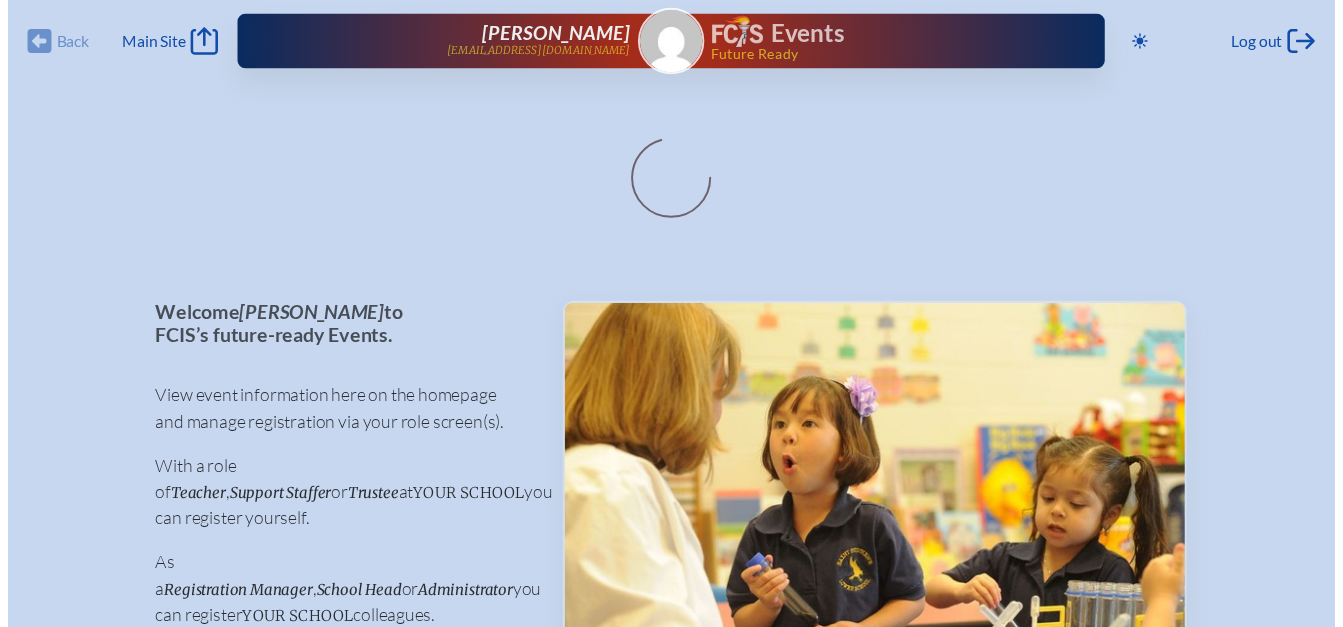 scroll, scrollTop: 0, scrollLeft: 0, axis: both 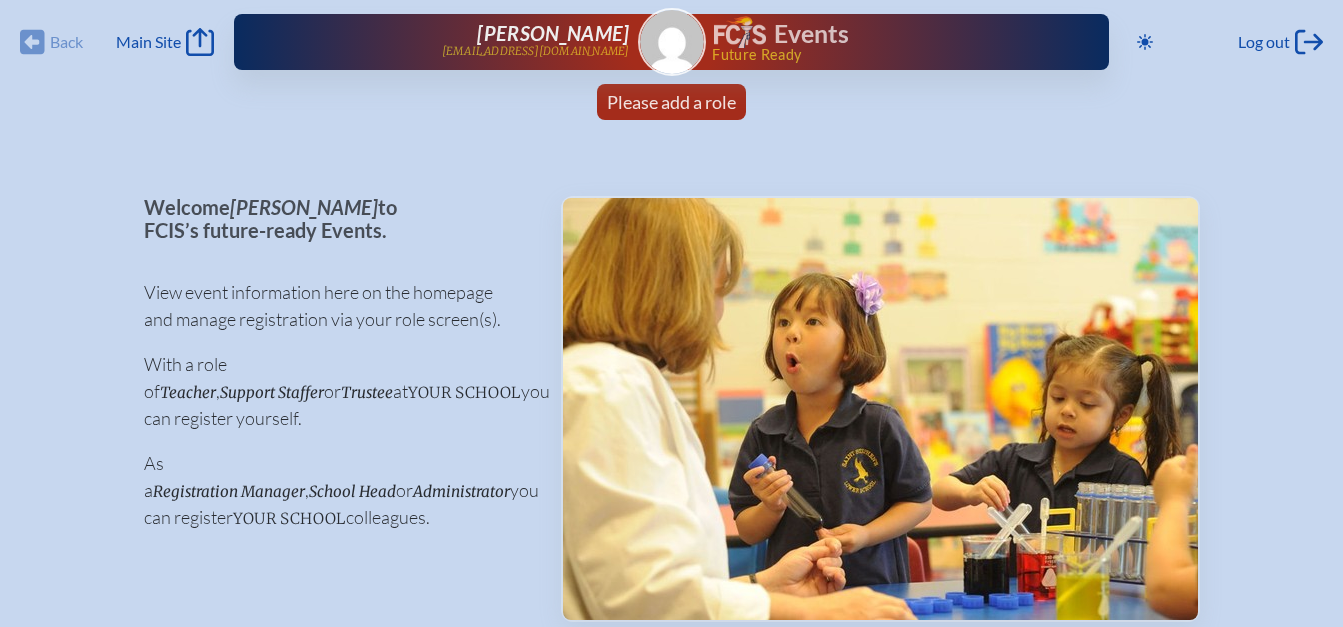 click at bounding box center [672, 42] 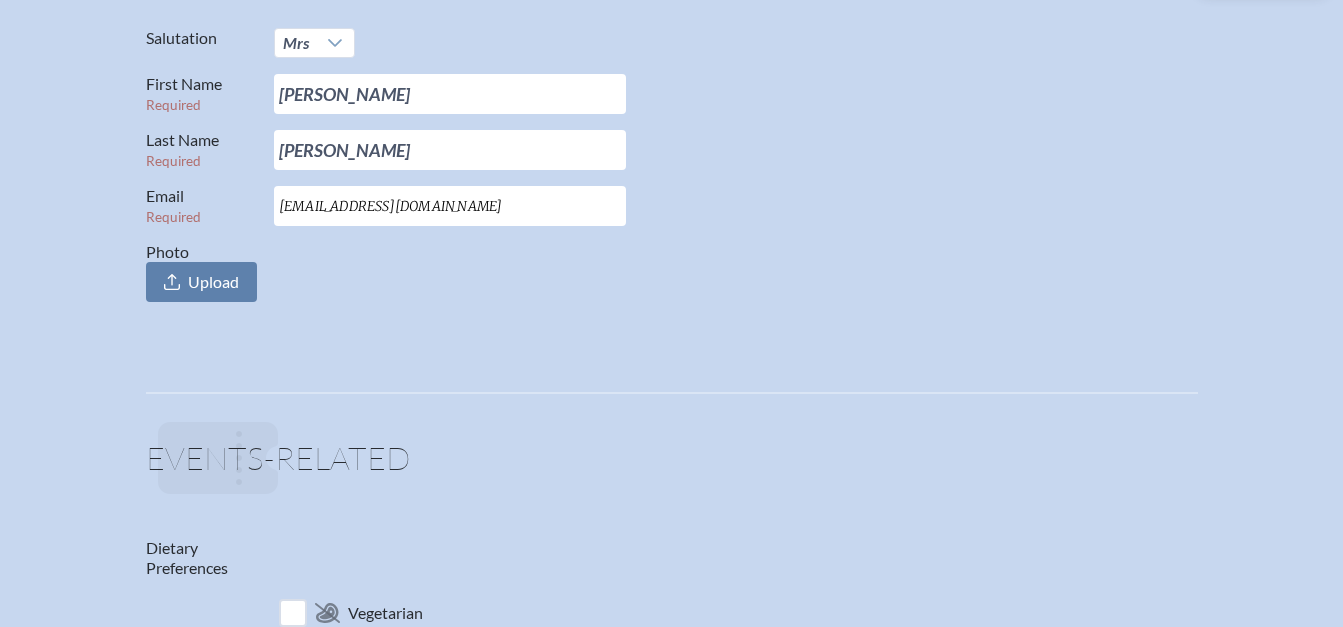 scroll, scrollTop: 300, scrollLeft: 0, axis: vertical 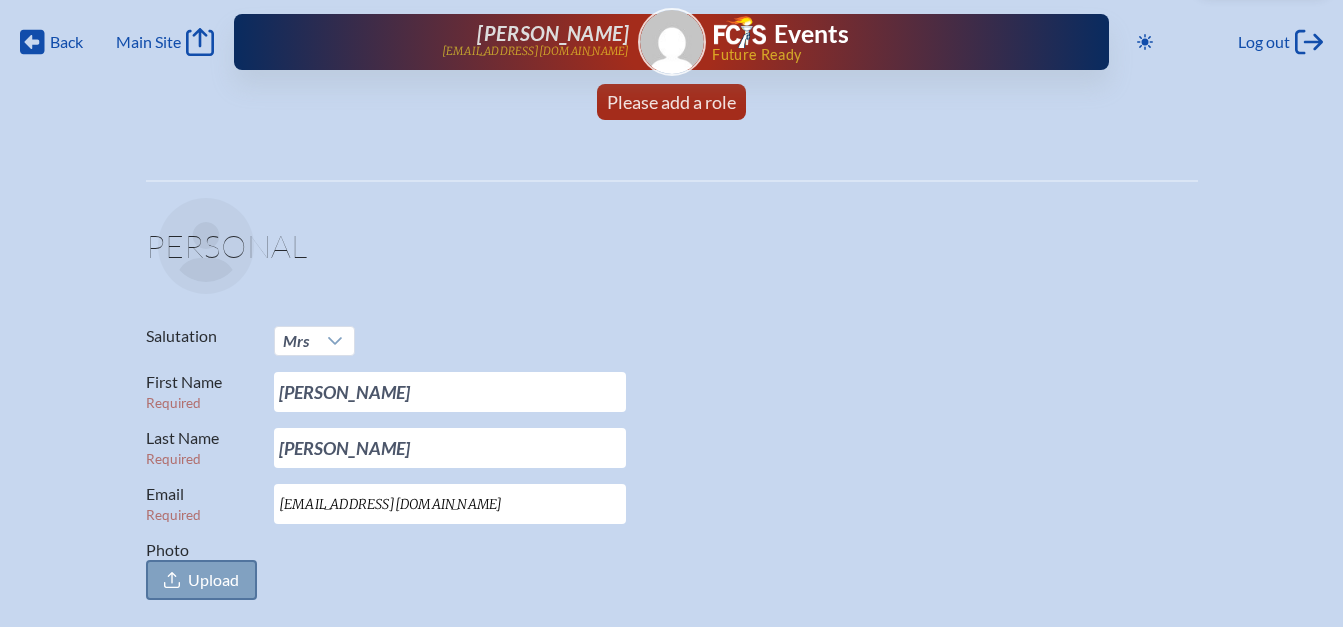 click on "Upload" 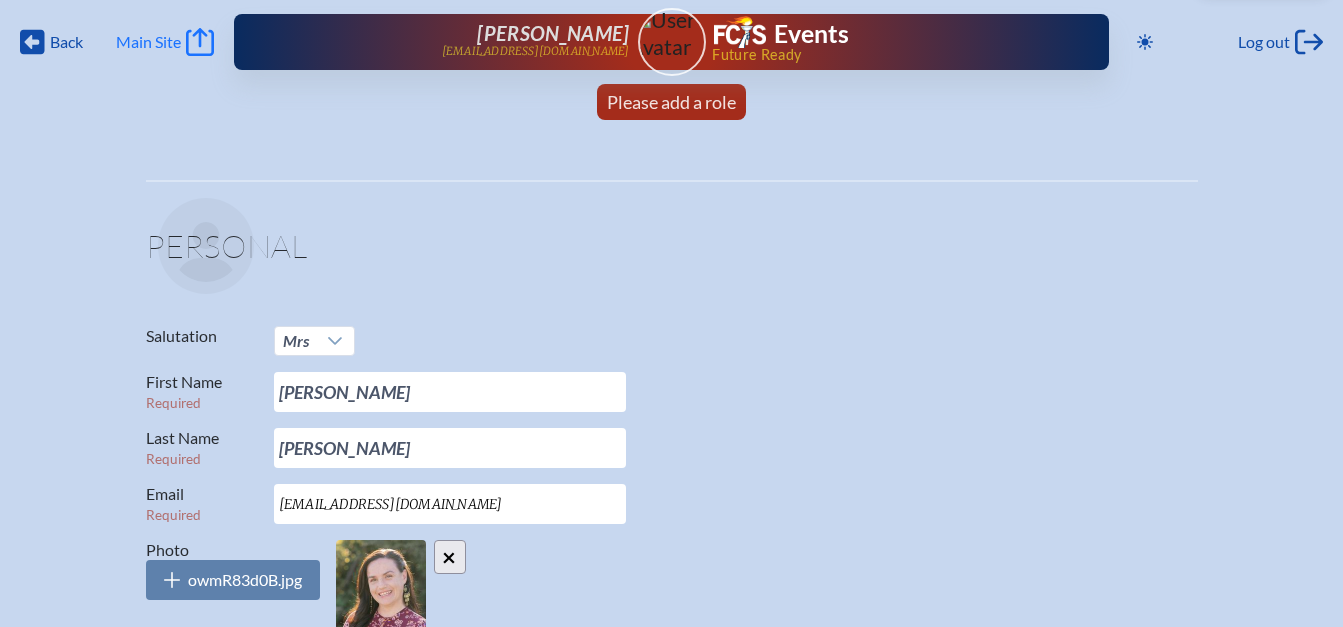 click on "Main Site" at bounding box center (148, 42) 